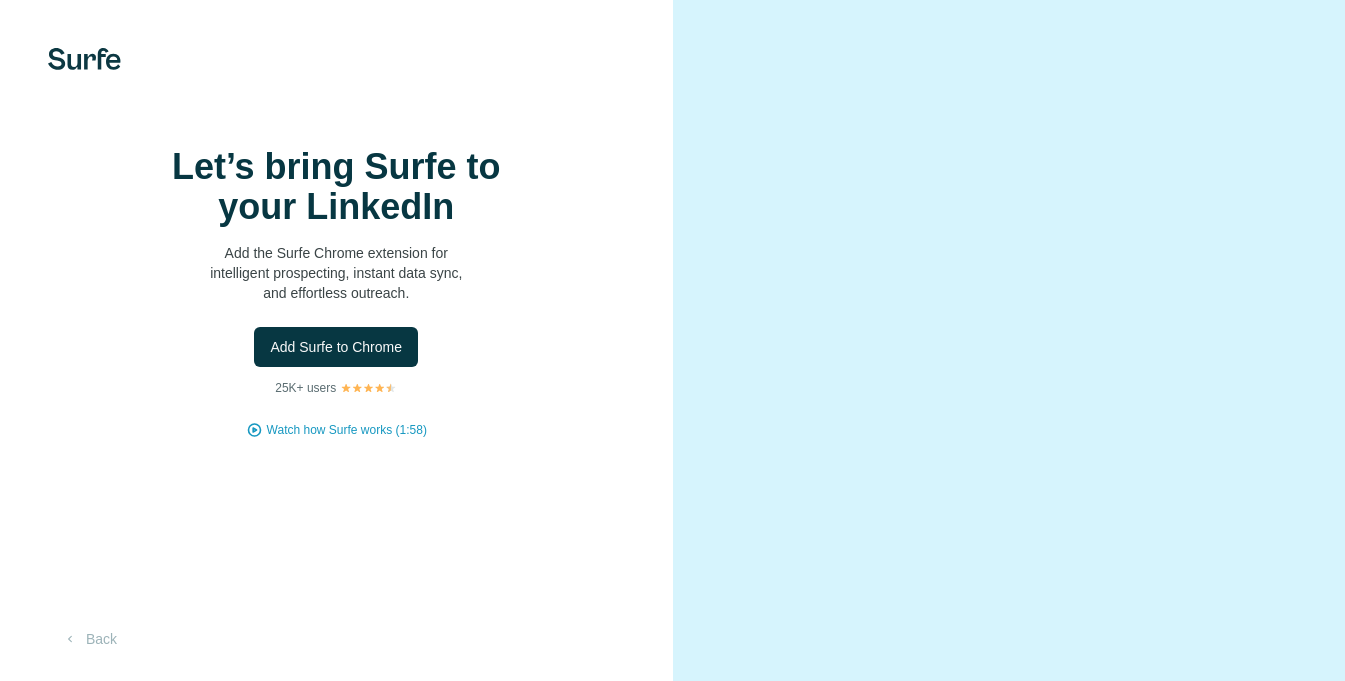 scroll, scrollTop: 0, scrollLeft: 0, axis: both 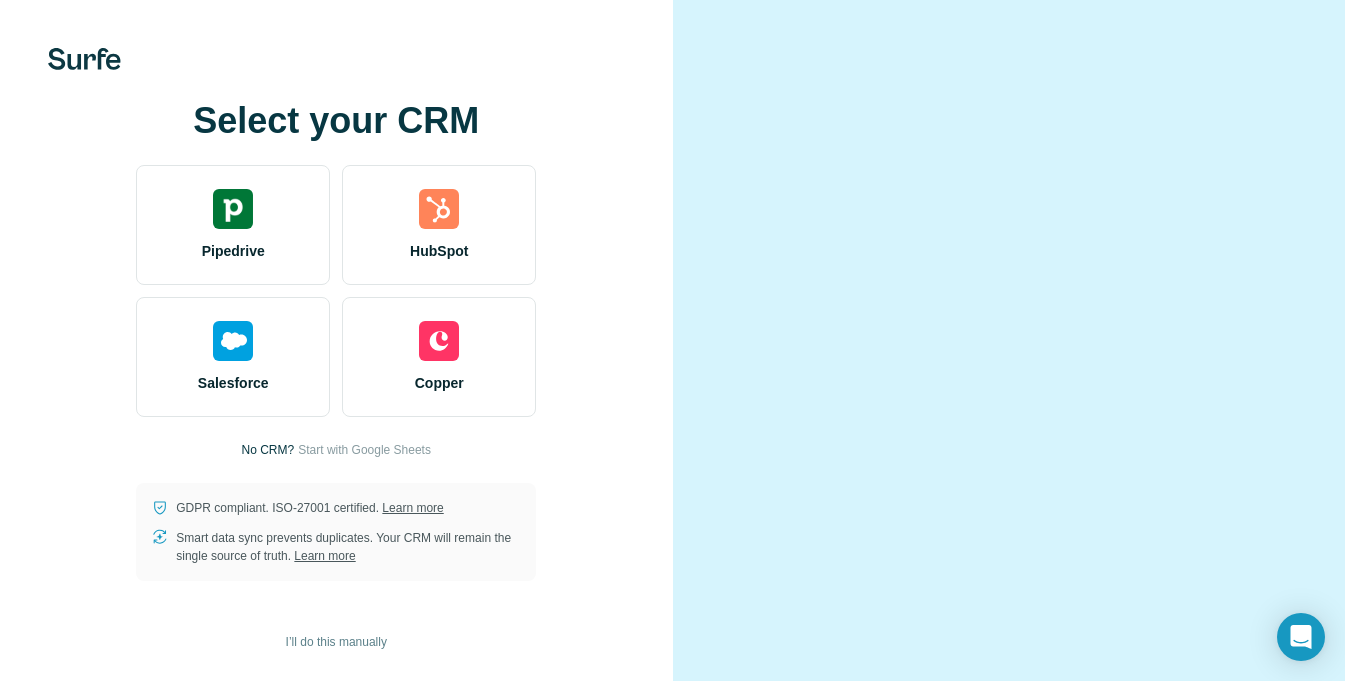 click on "Select your CRM Pipedrive HubSpot Salesforce Copper No CRM? Start with Google Sheets GDPR compliant. ISO-27001 certified.   Learn more Smart data sync prevents duplicates. Your CRM will remain the single source of truth.   Learn more I’ll do this manually" at bounding box center (336, 341) 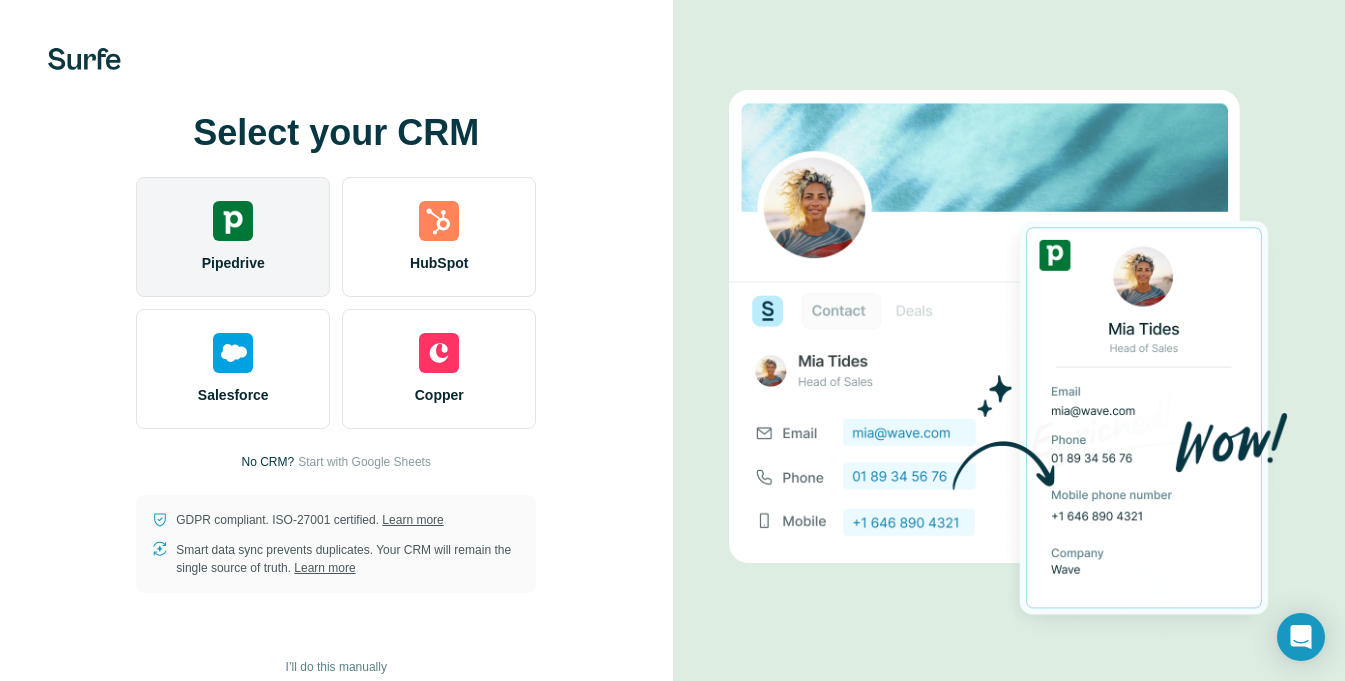 click on "Pipedrive" at bounding box center (233, 237) 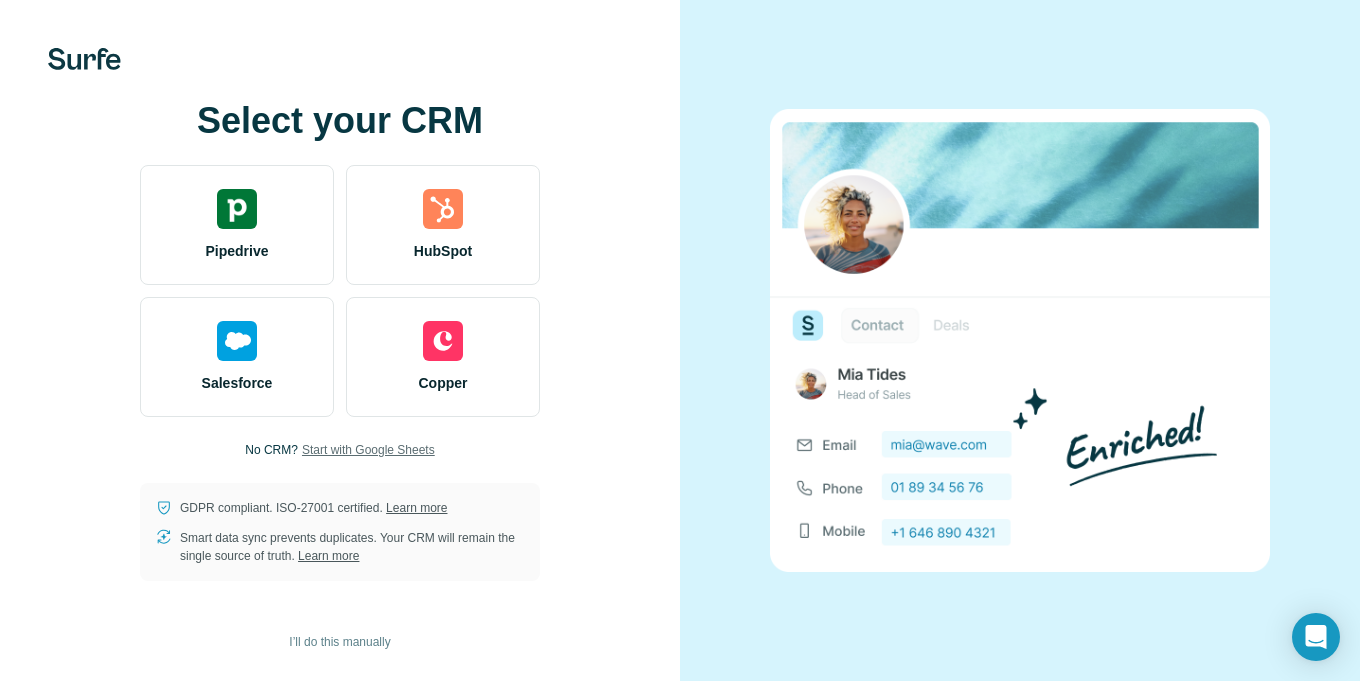click on "Start with Google Sheets" at bounding box center [368, 450] 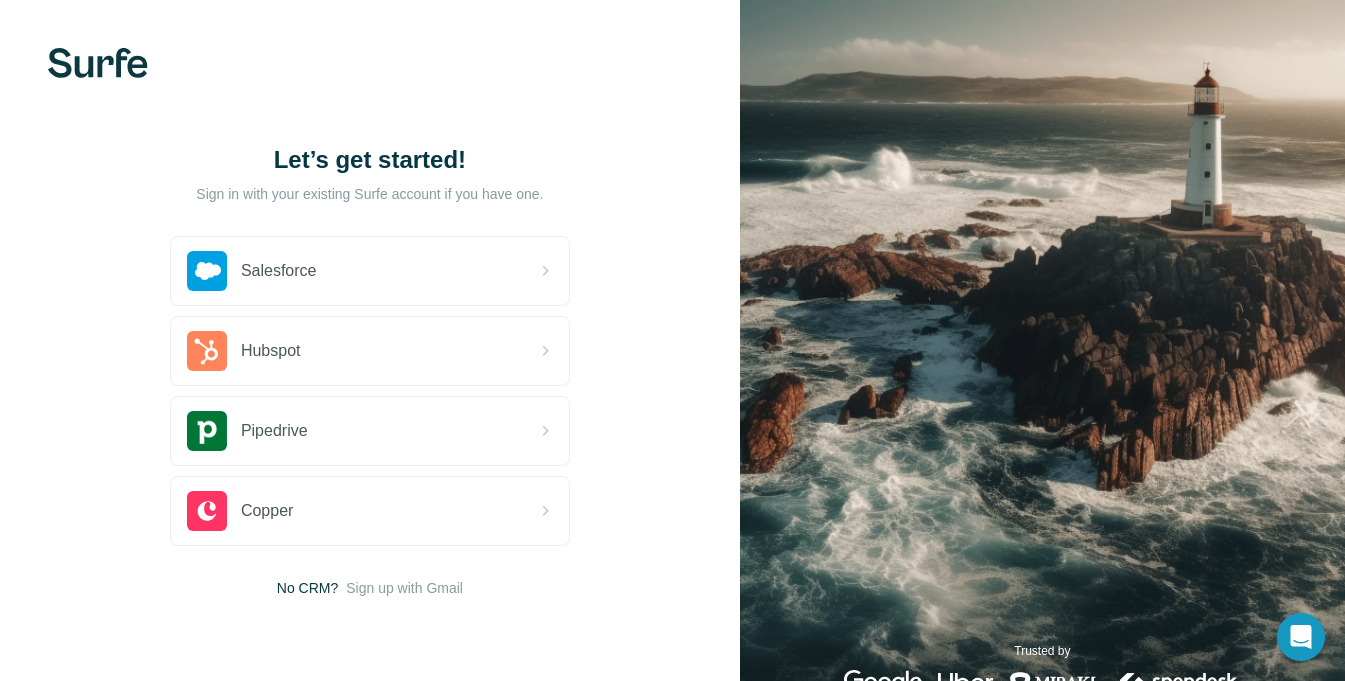 scroll, scrollTop: 0, scrollLeft: 0, axis: both 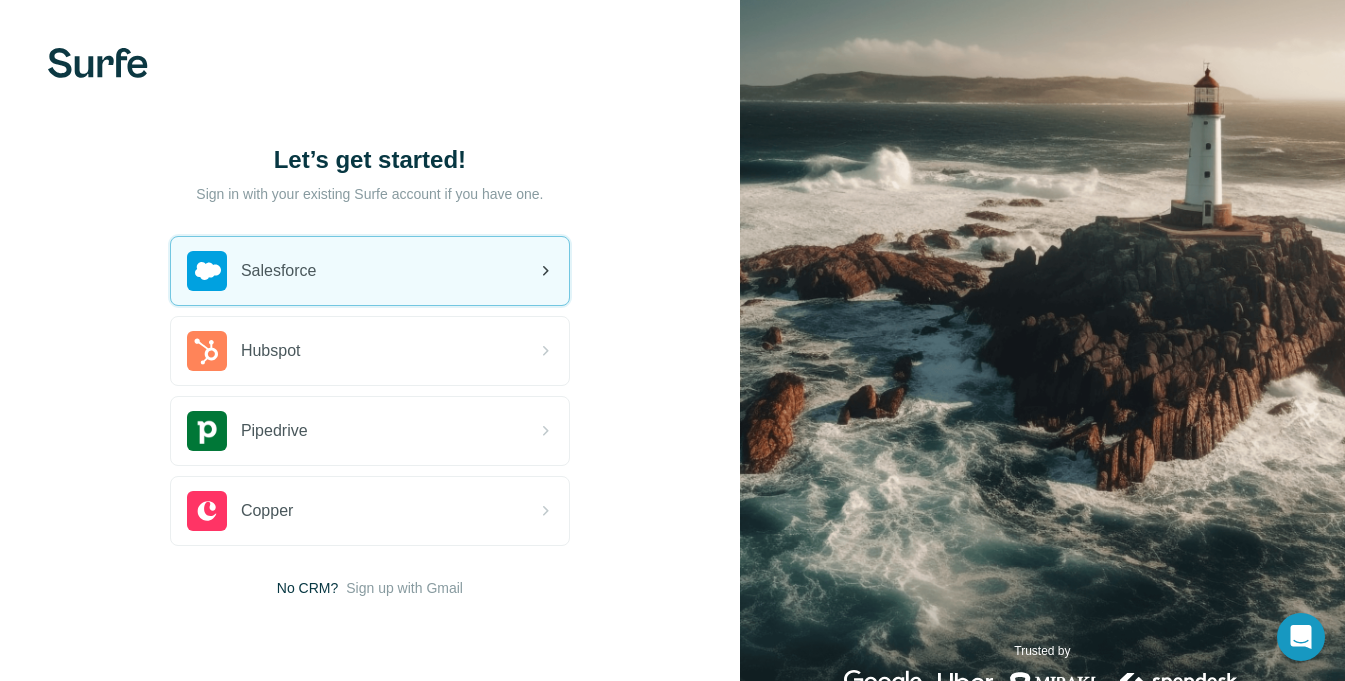 click on "Salesforce" at bounding box center [370, 271] 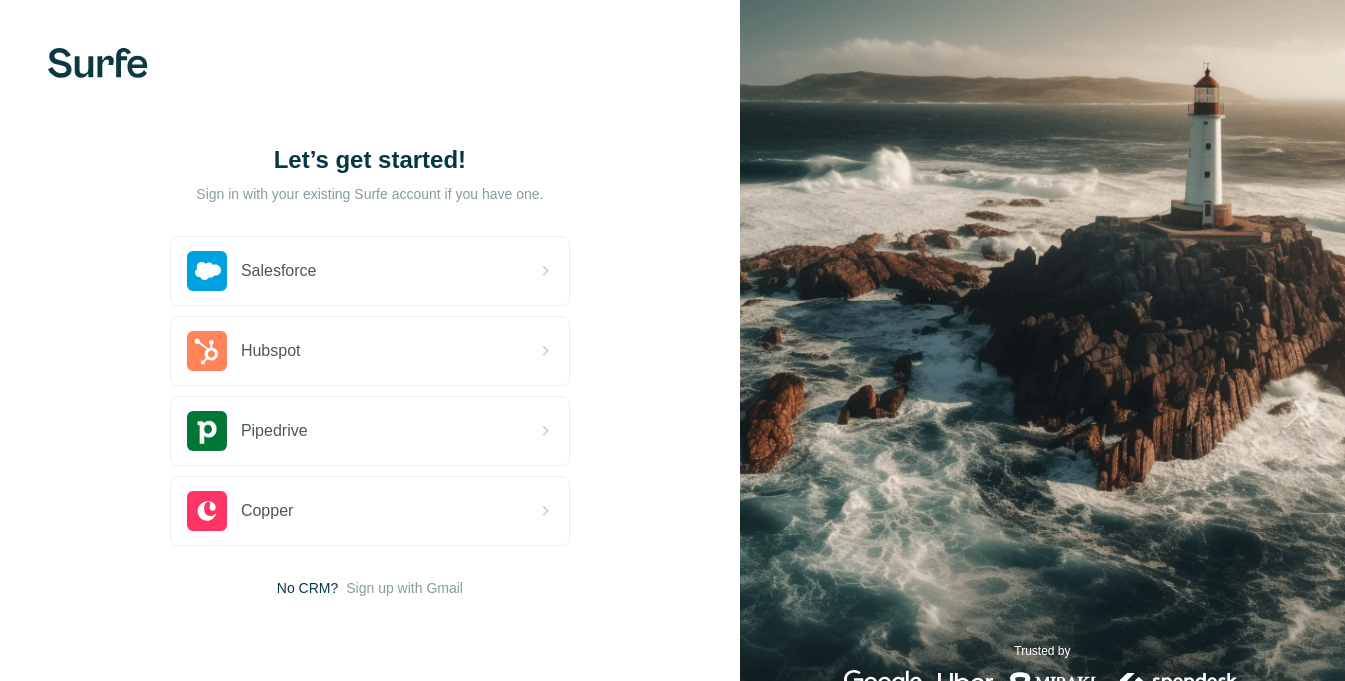 scroll, scrollTop: 0, scrollLeft: 0, axis: both 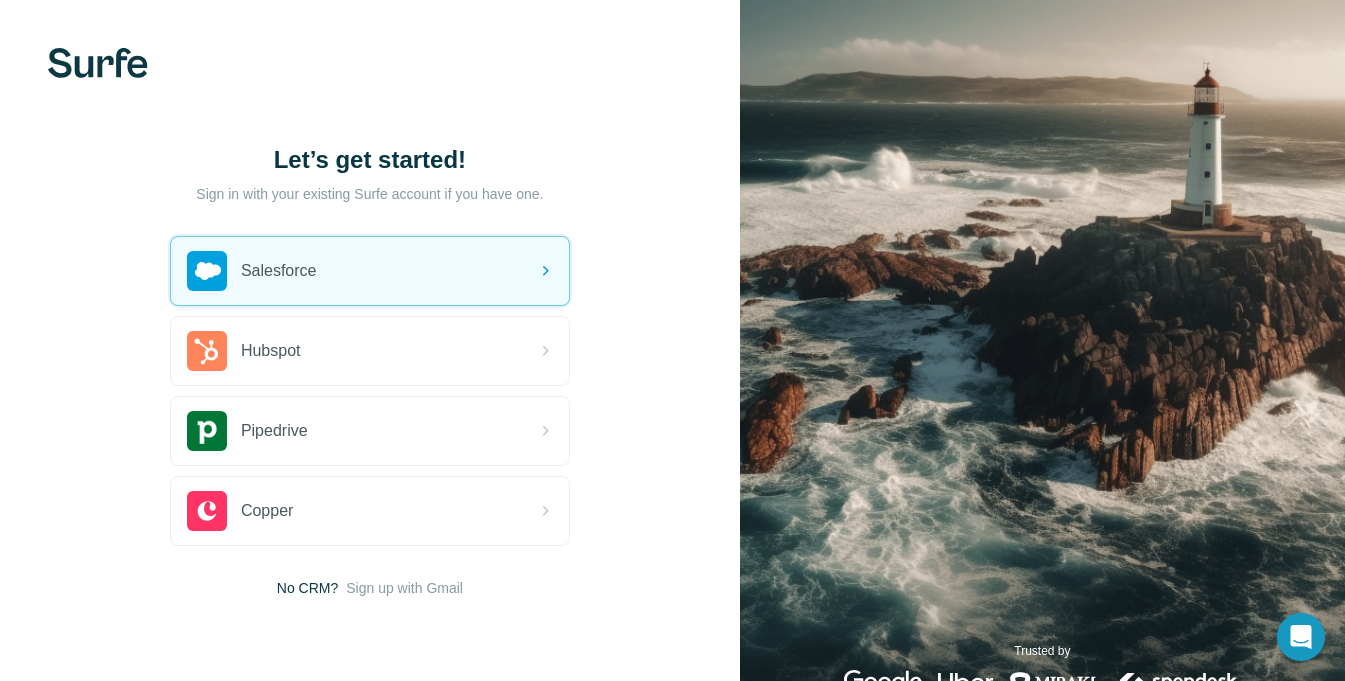 click on "Sign in with your existing Surfe account if you have one." at bounding box center (369, 194) 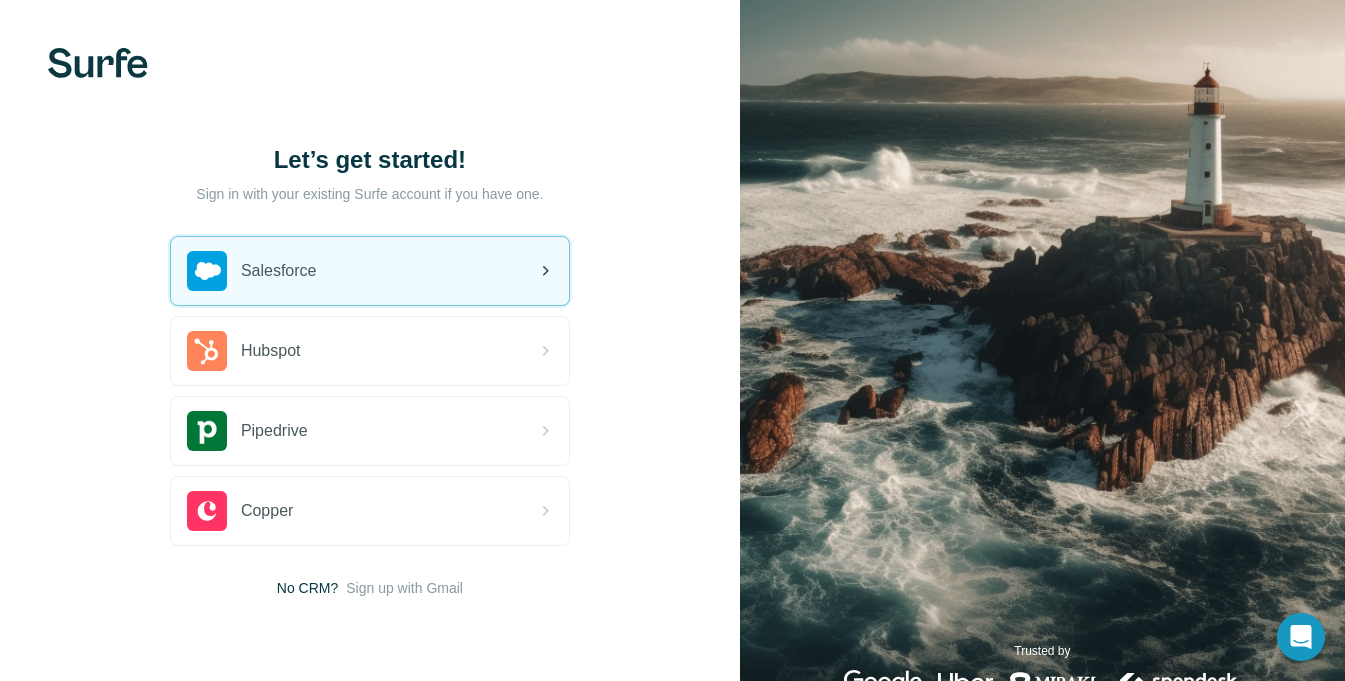 click on "Salesforce" at bounding box center [370, 271] 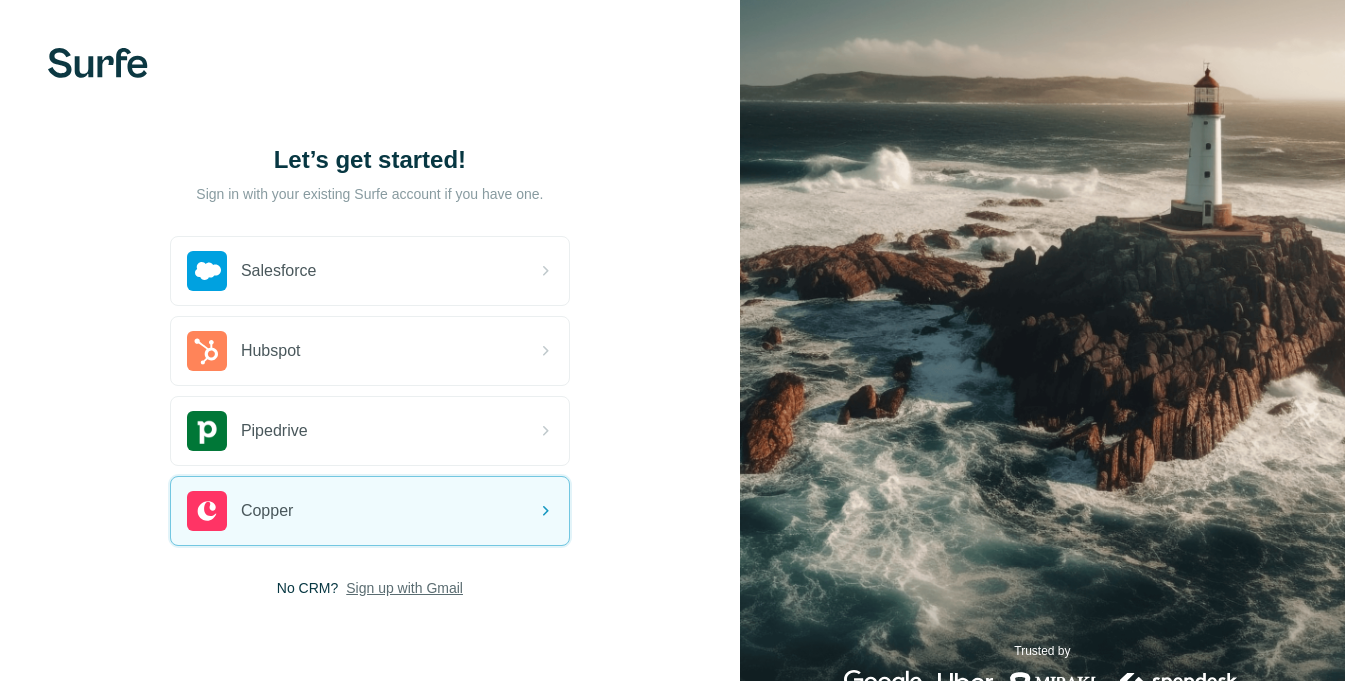 scroll, scrollTop: 0, scrollLeft: 0, axis: both 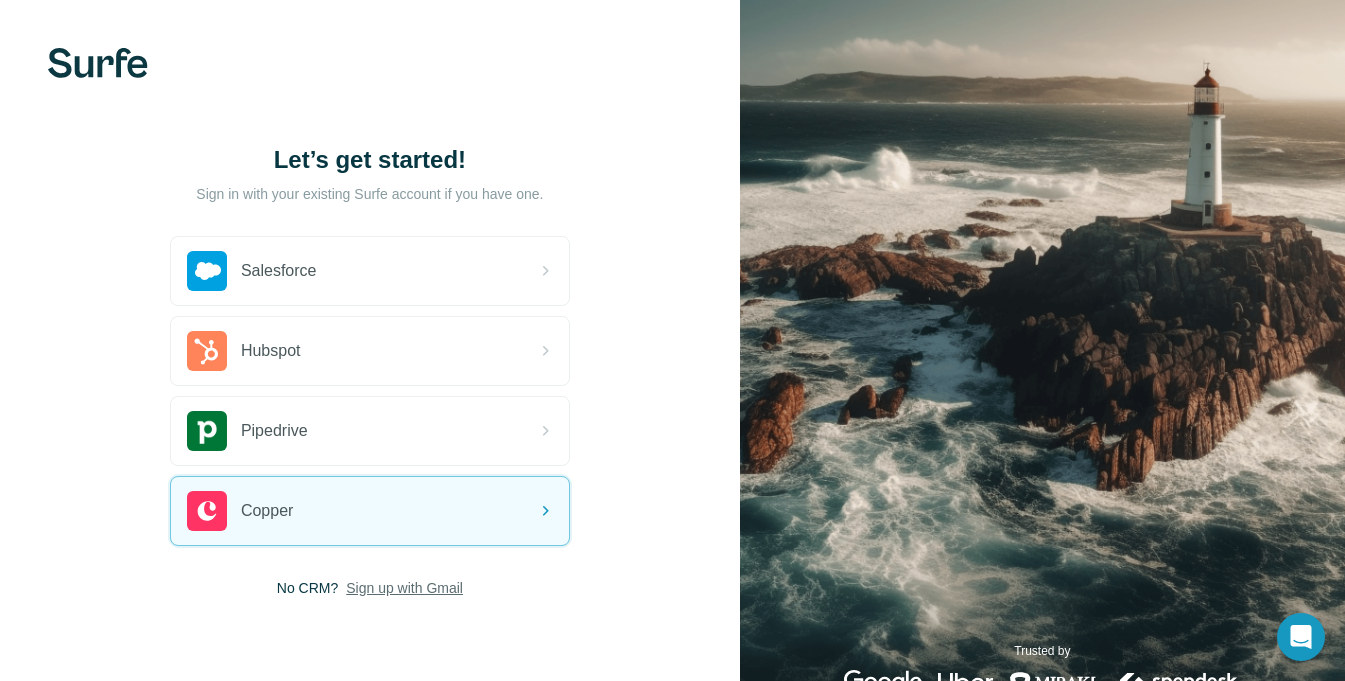 click on "Sign up with Gmail" at bounding box center [404, 588] 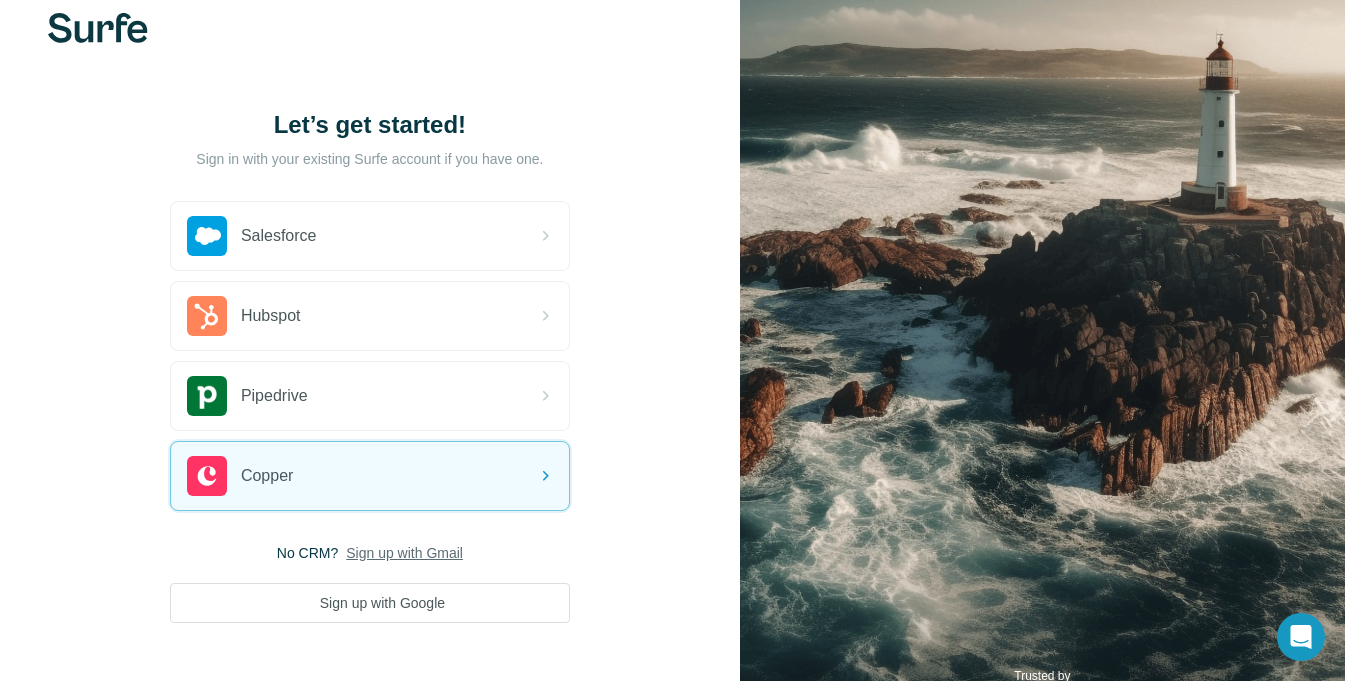 scroll, scrollTop: 121, scrollLeft: 0, axis: vertical 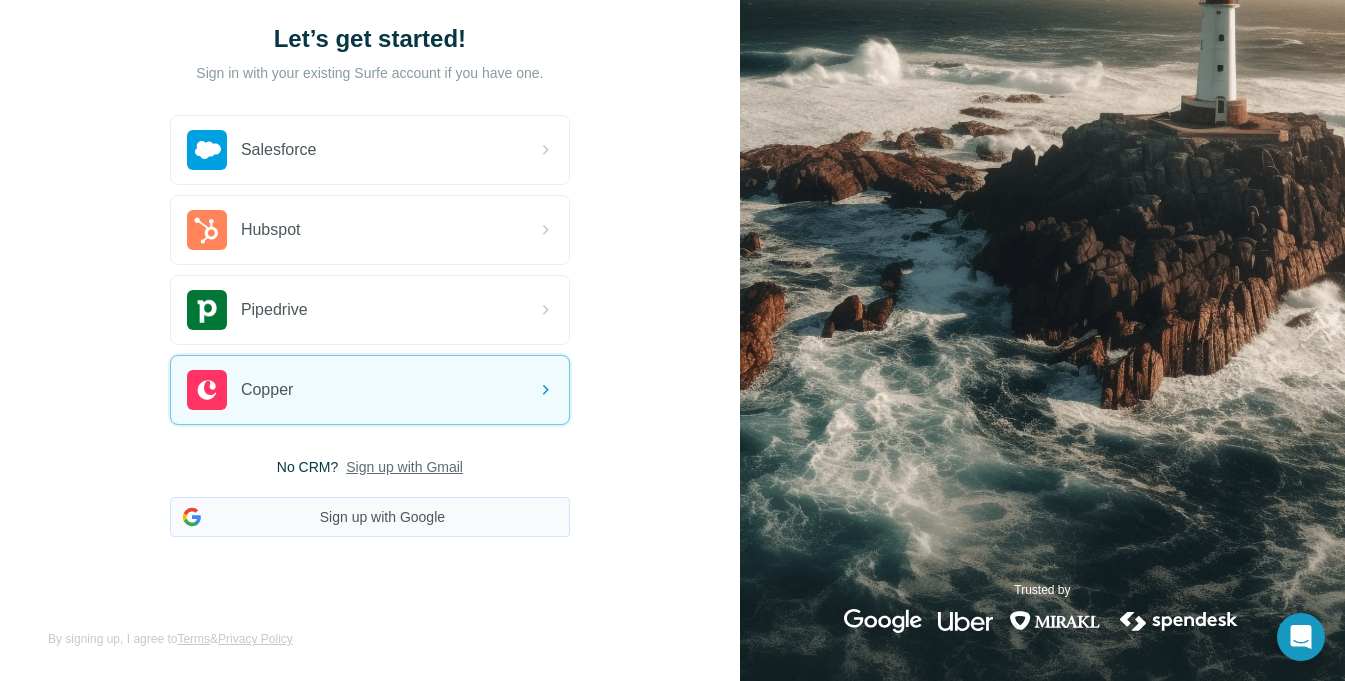 click on "Sign up with Google" at bounding box center [370, 517] 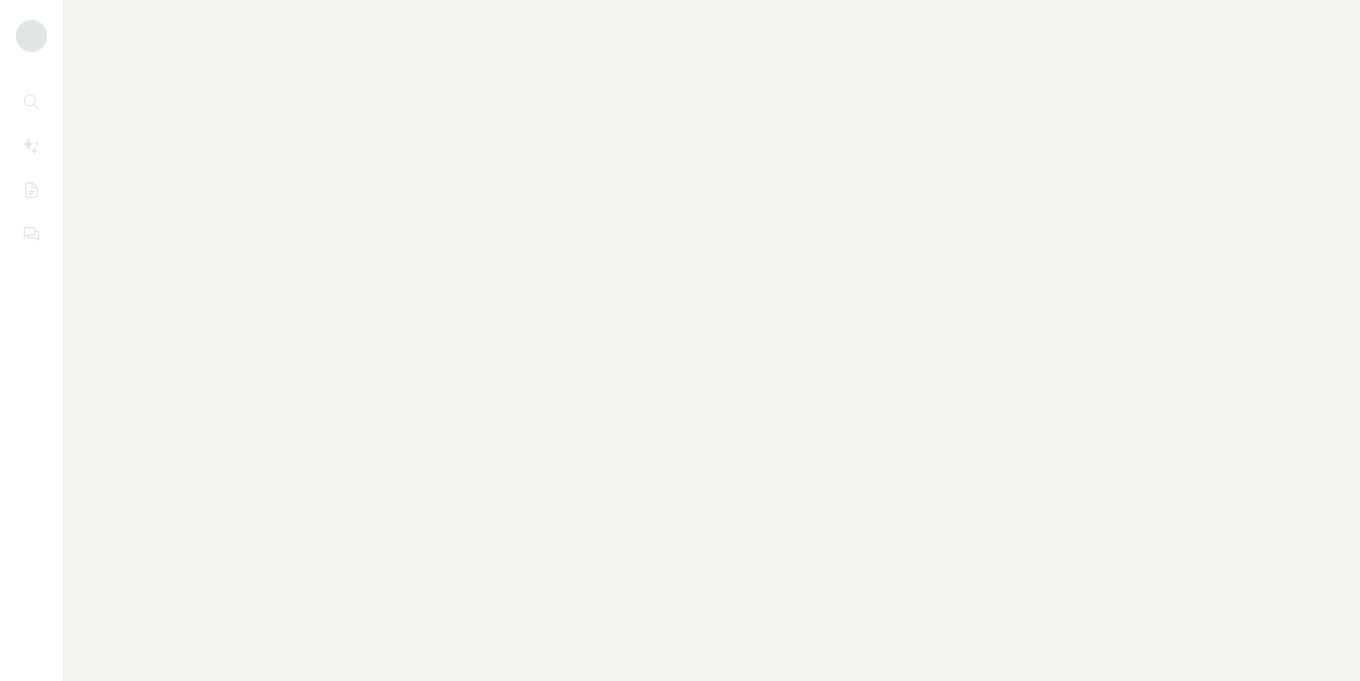 scroll, scrollTop: 0, scrollLeft: 0, axis: both 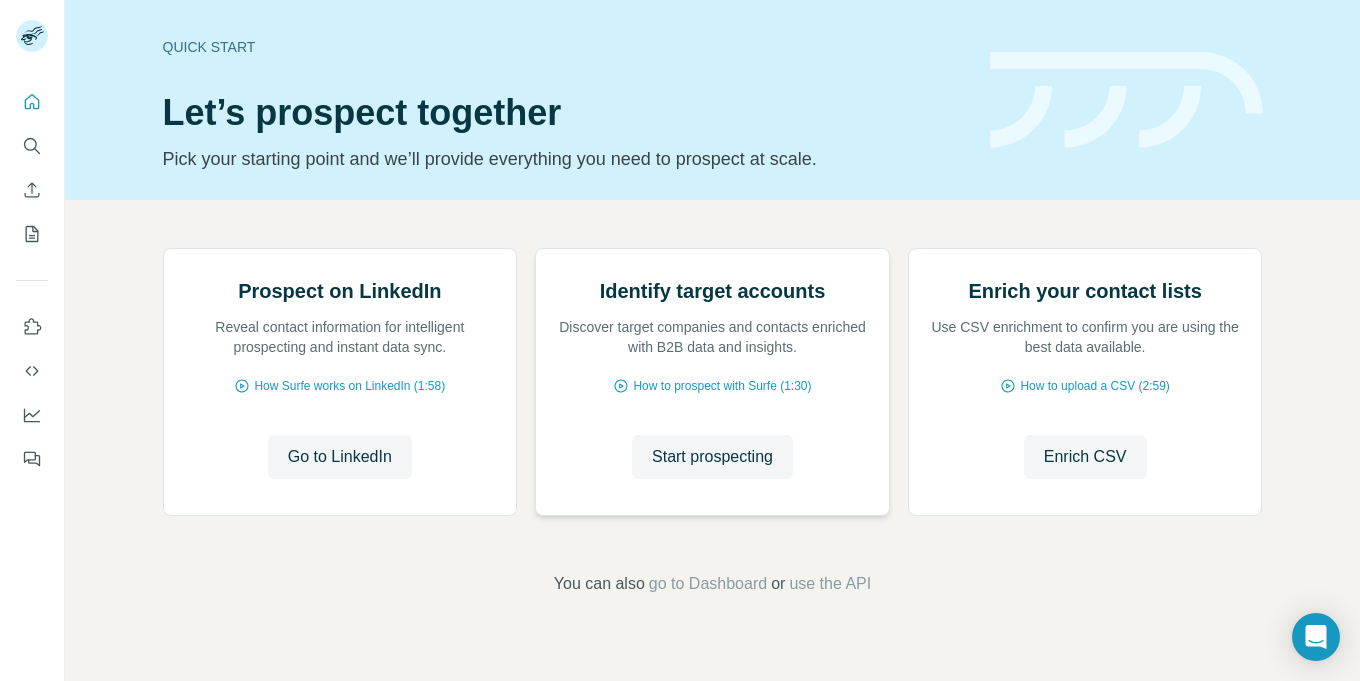 click at bounding box center (535, 249) 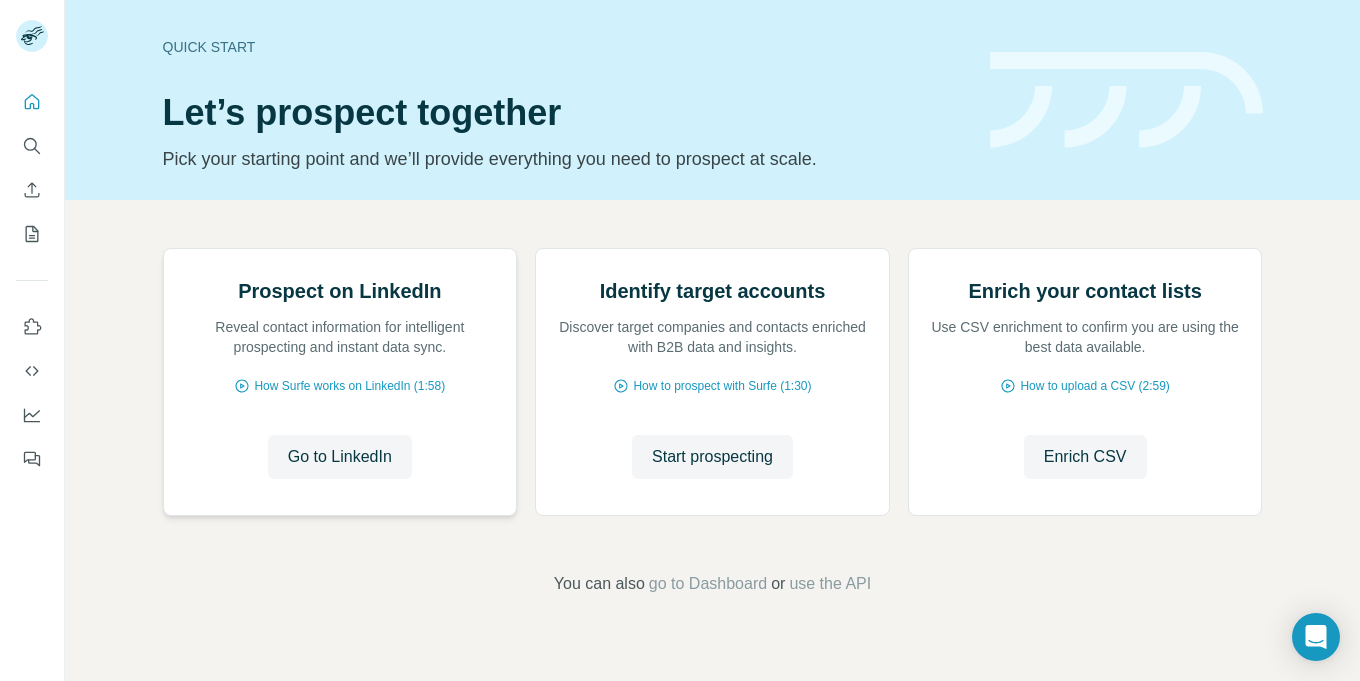 click at bounding box center (163, 249) 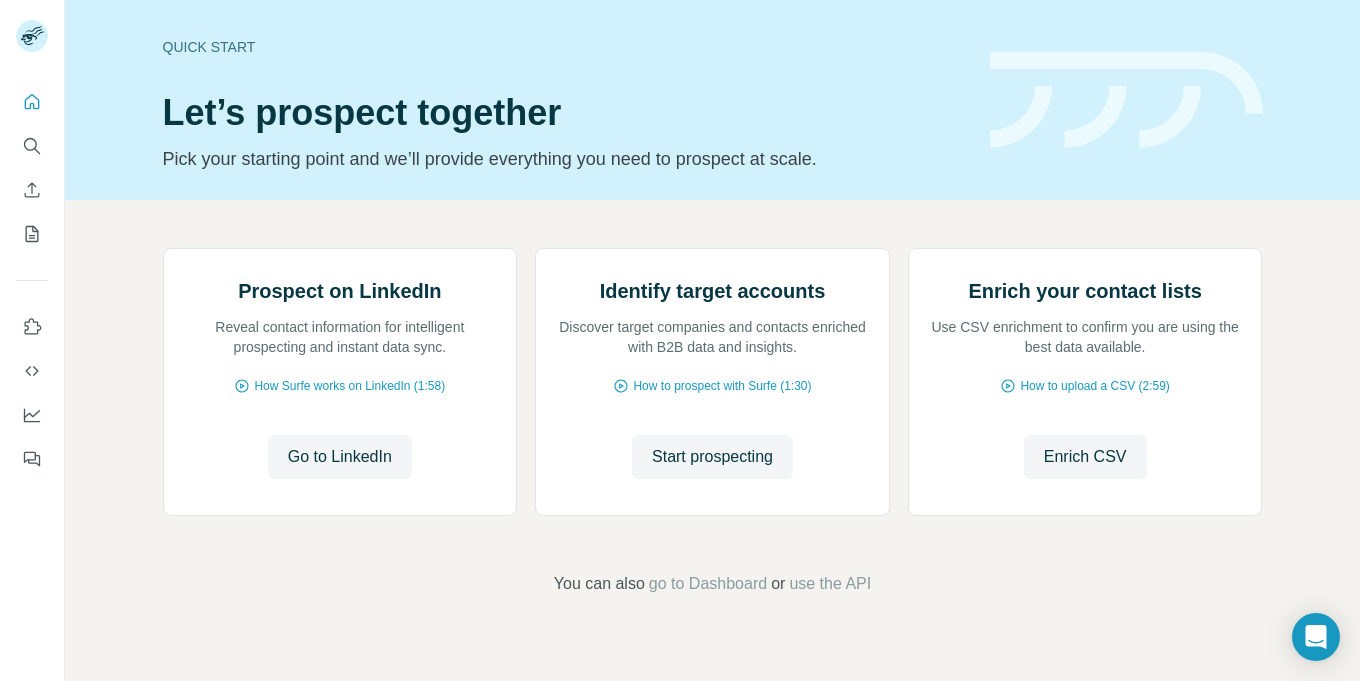 scroll, scrollTop: 160, scrollLeft: 0, axis: vertical 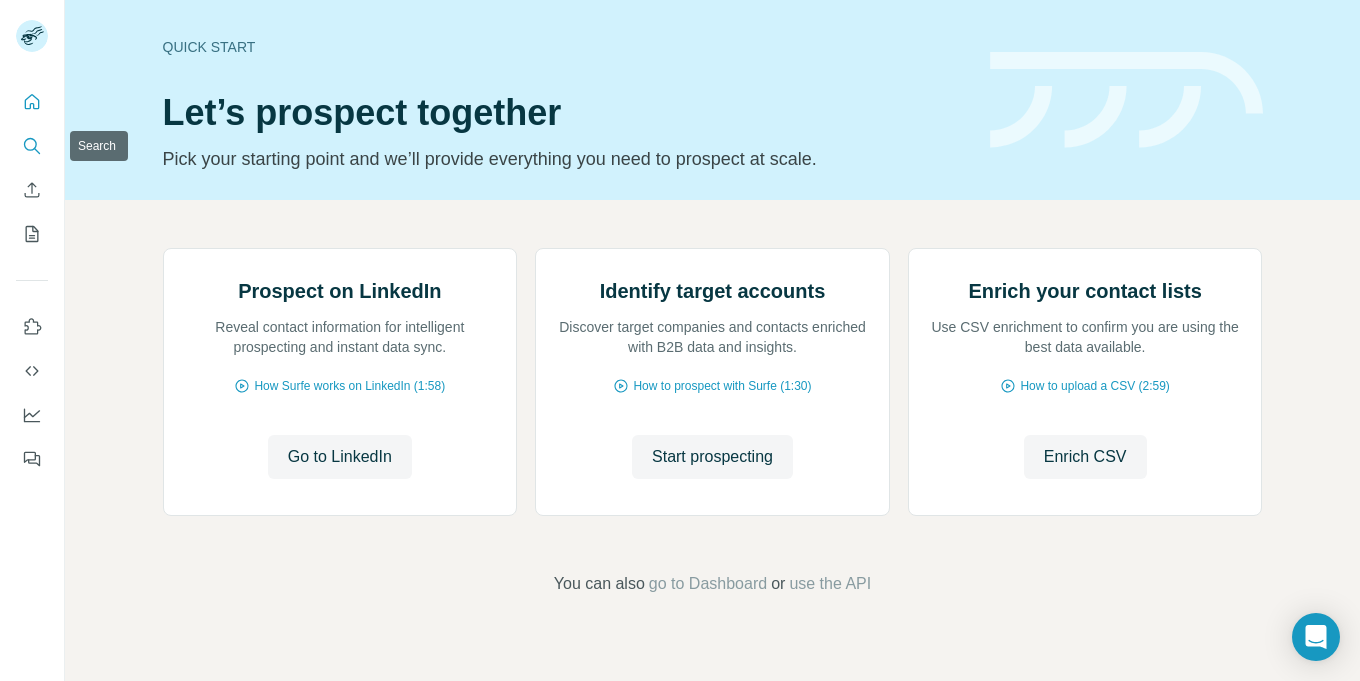 click at bounding box center [32, 146] 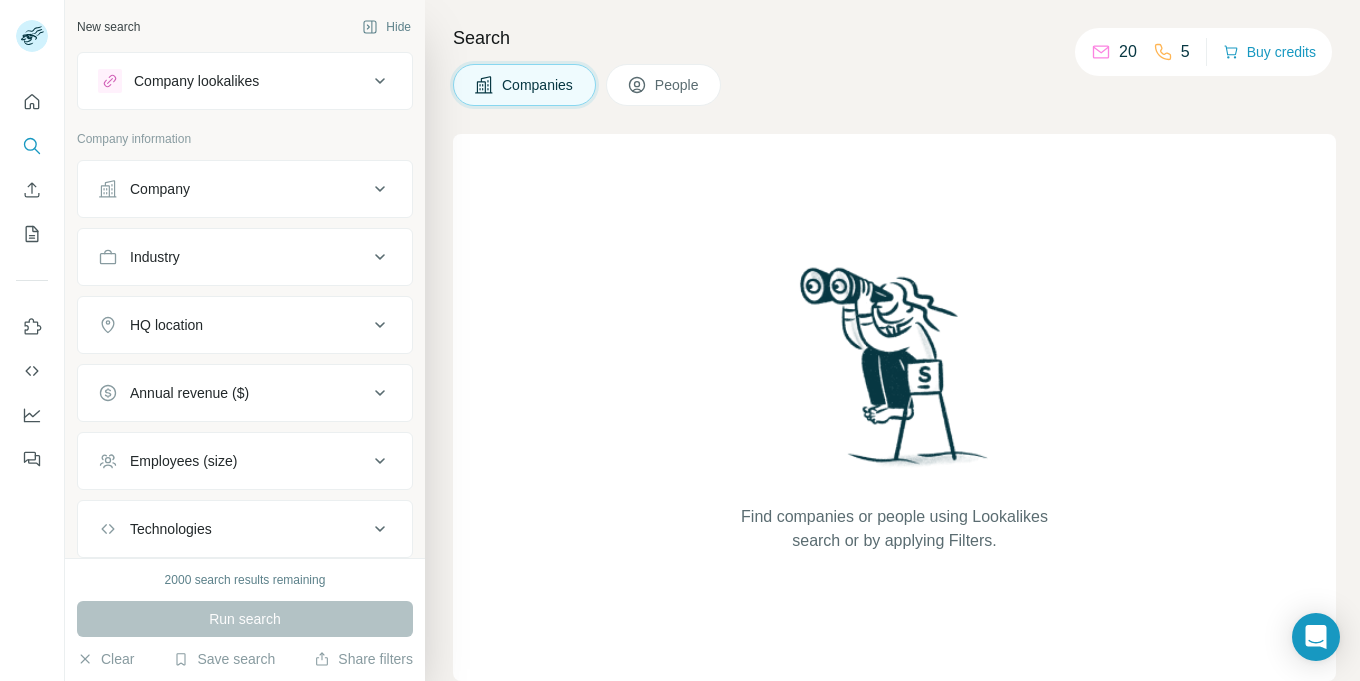 click on "People" at bounding box center (678, 85) 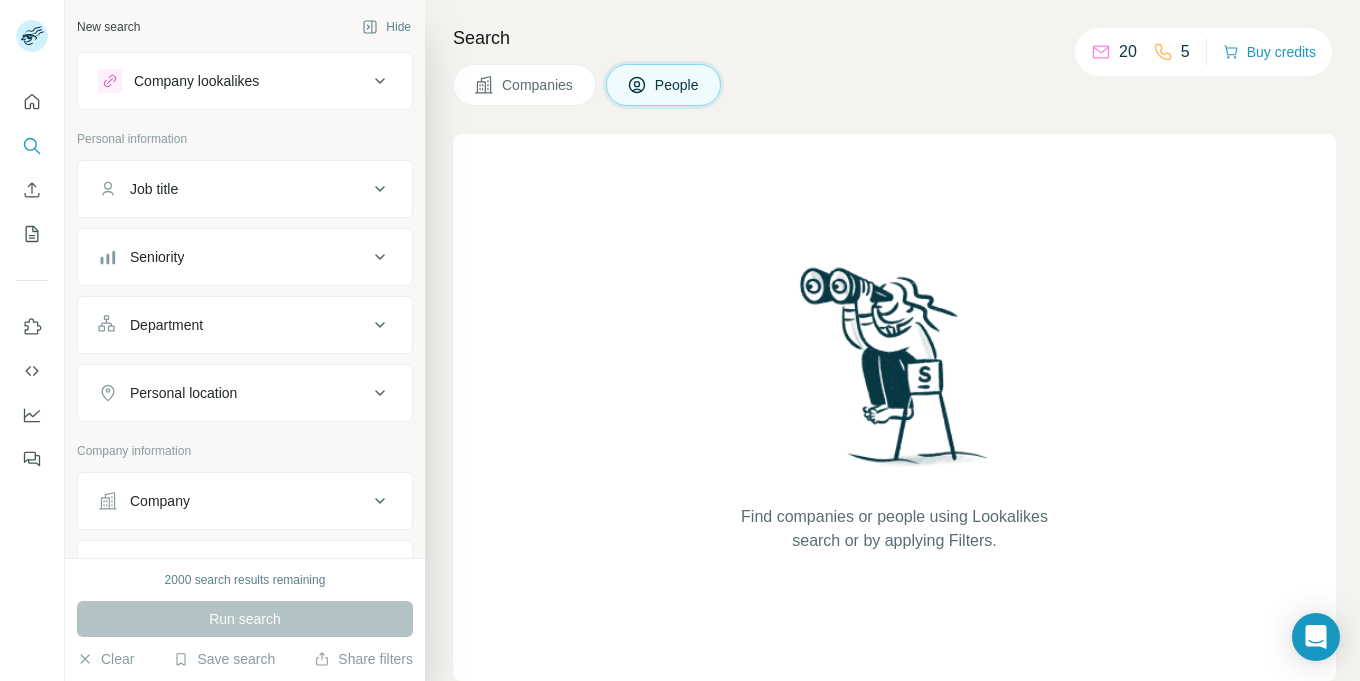 click on "Job title" at bounding box center (233, 189) 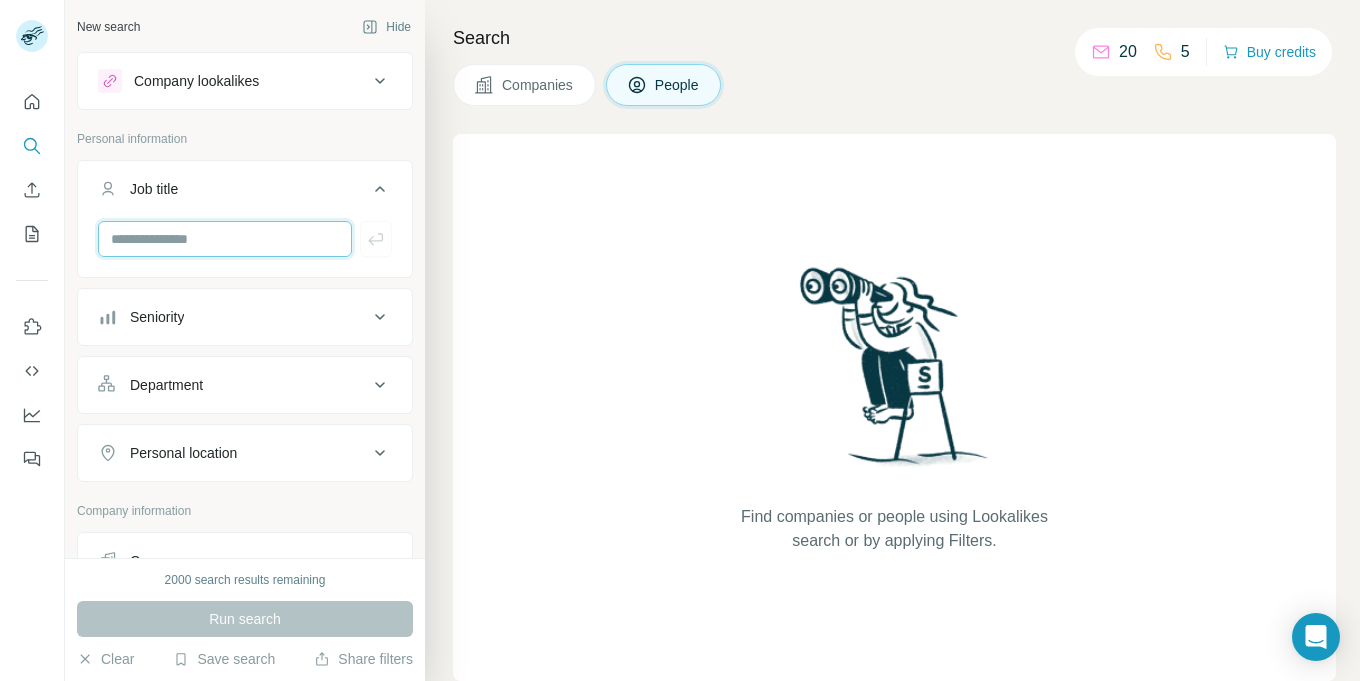 click at bounding box center (225, 239) 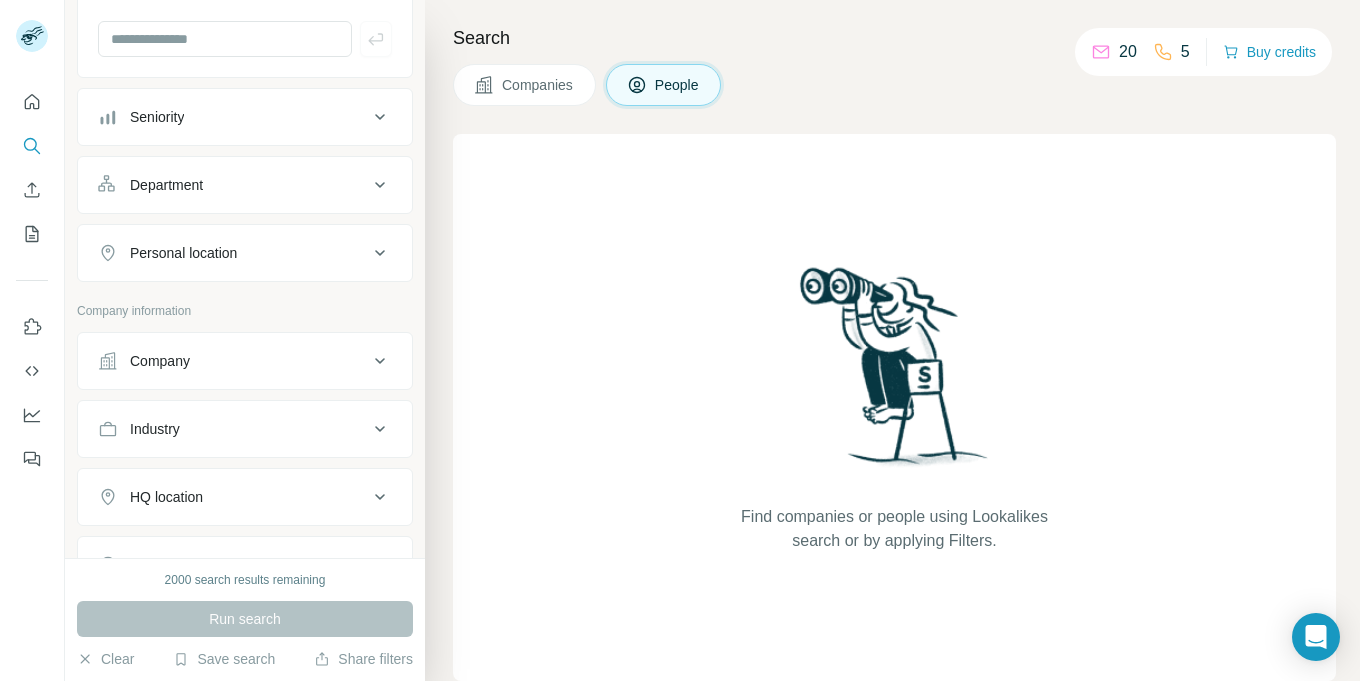 click on "Company" at bounding box center (245, 361) 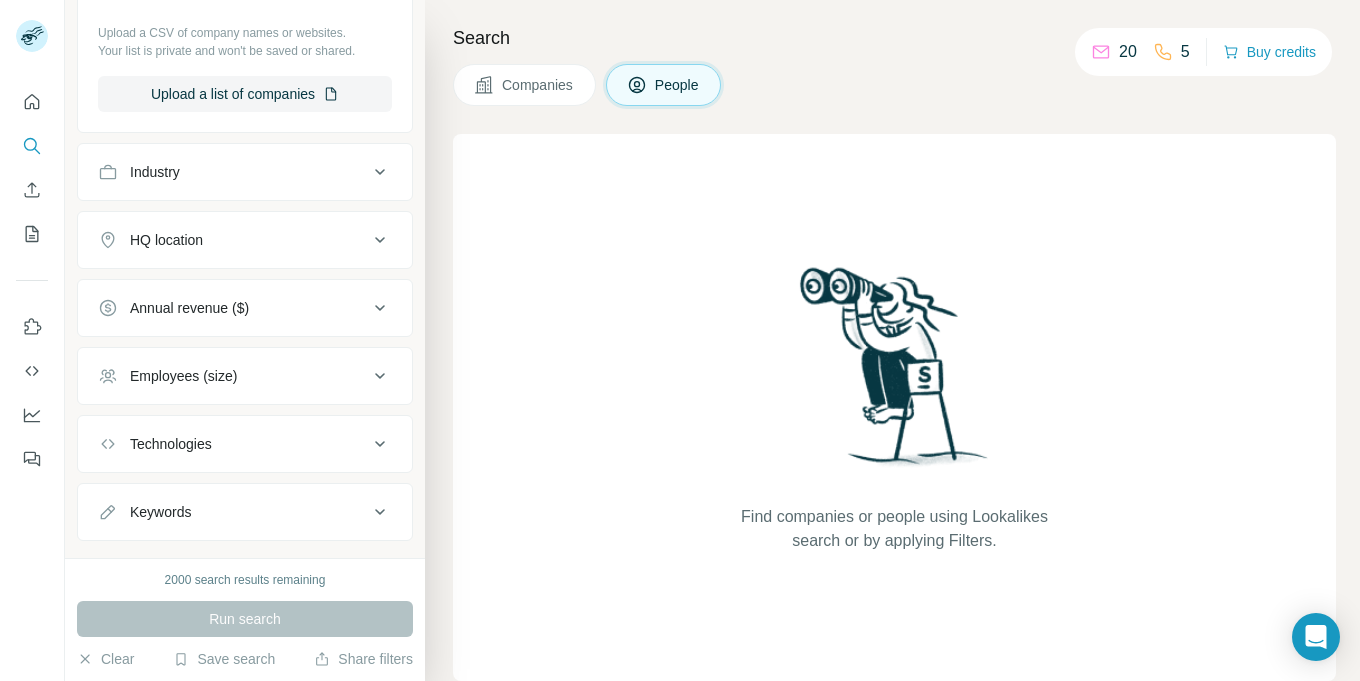 scroll, scrollTop: 739, scrollLeft: 0, axis: vertical 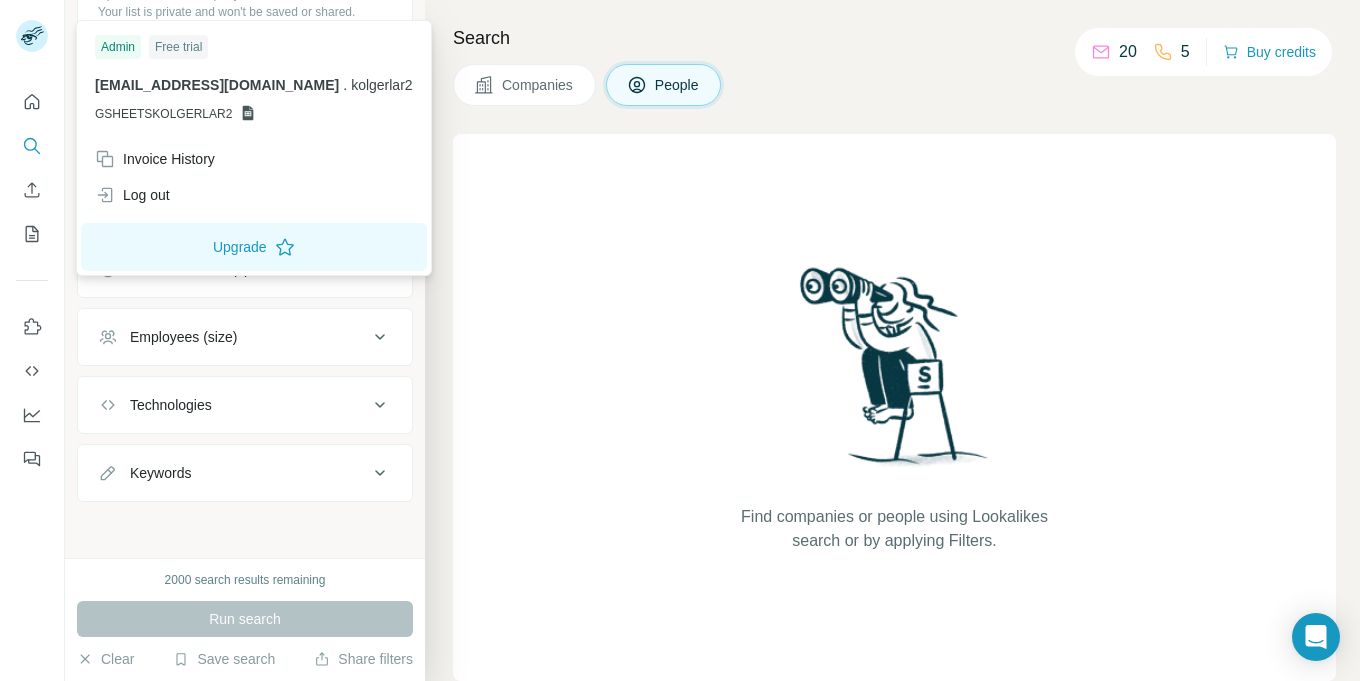 click 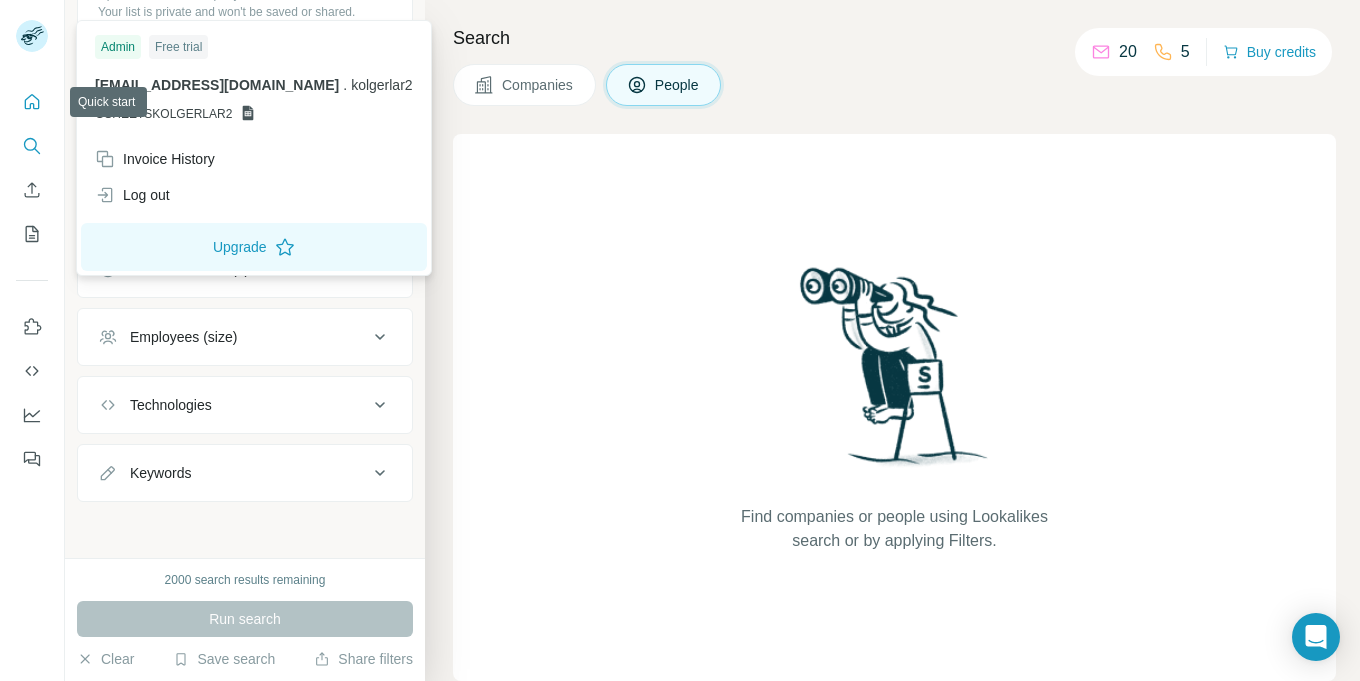 click 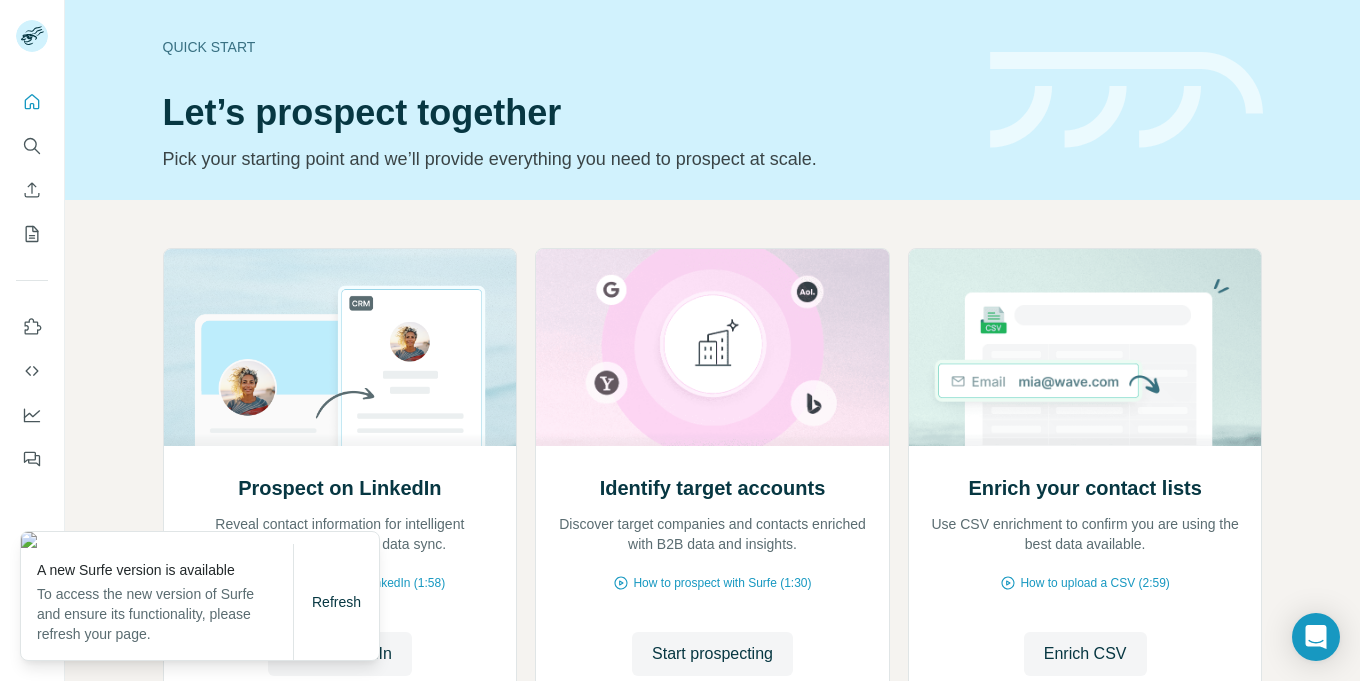 click on "Quick start Let’s prospect together Pick your starting point and we’ll provide everything you need to prospect at scale." at bounding box center (564, 100) 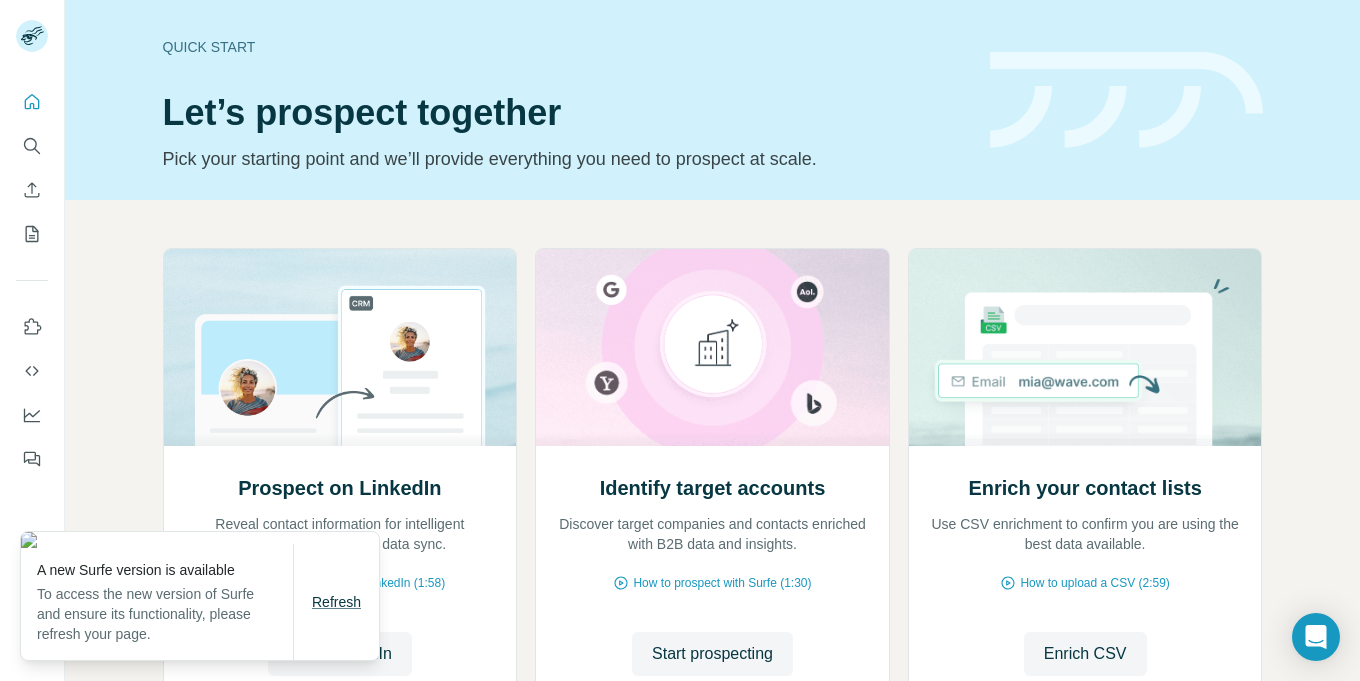 click on "Refresh" at bounding box center (336, 602) 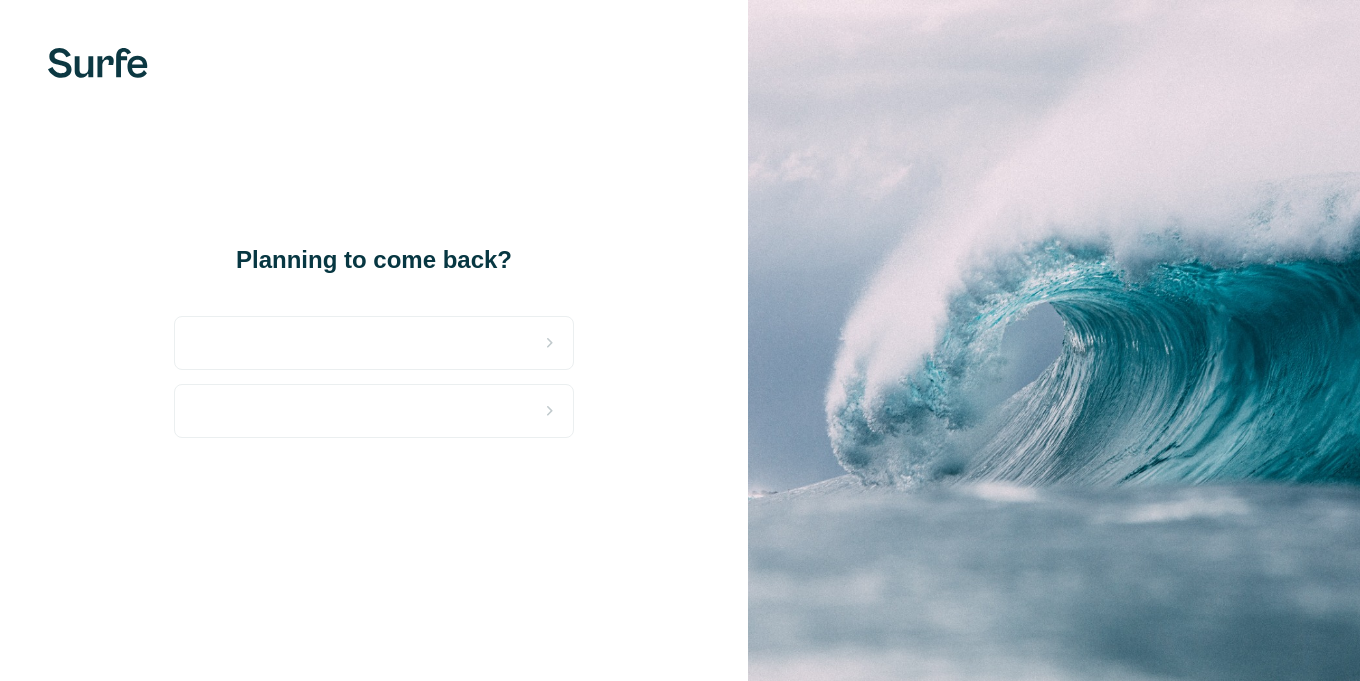 scroll, scrollTop: 0, scrollLeft: 0, axis: both 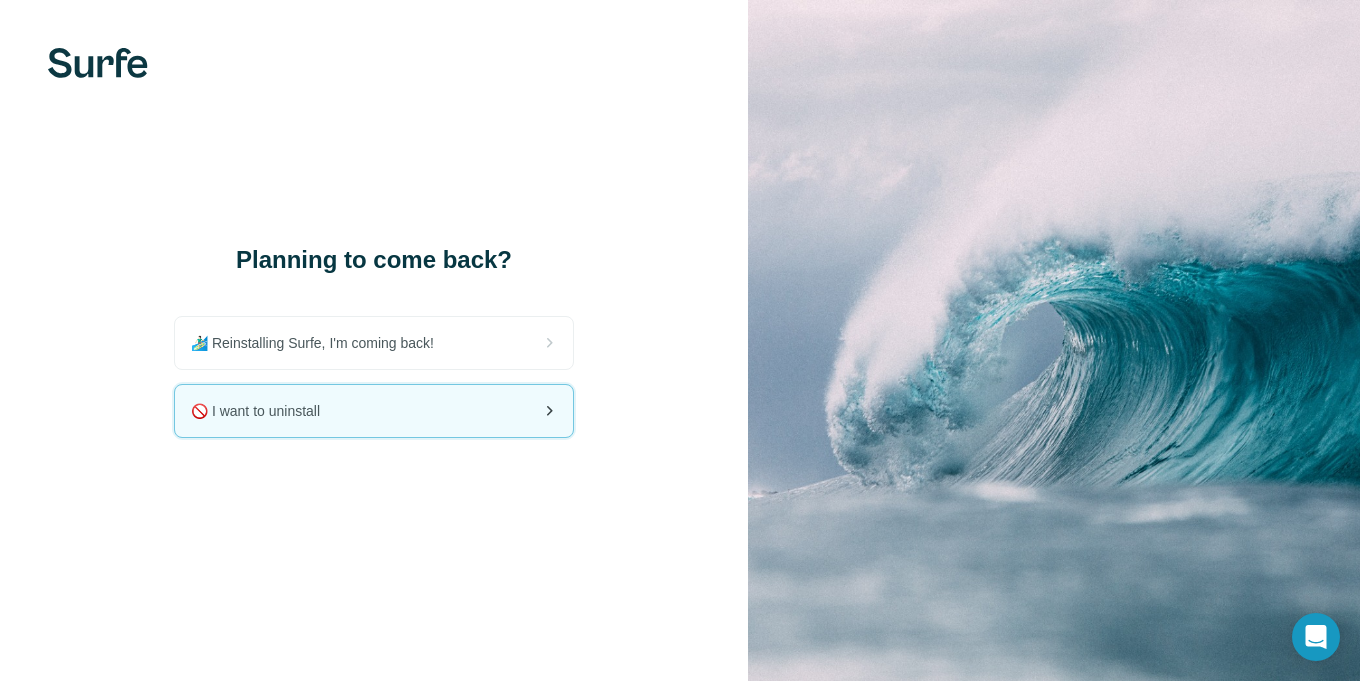 click on "🚫  I want to uninstall" at bounding box center (374, 411) 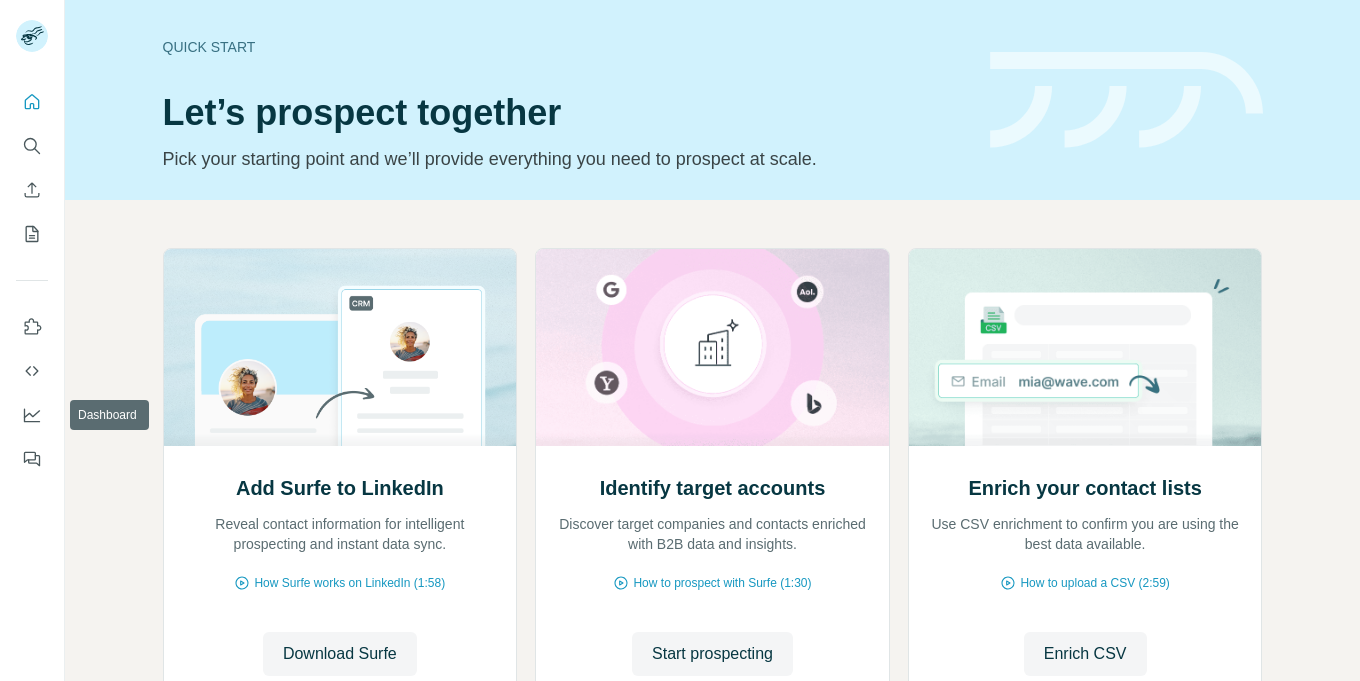 scroll, scrollTop: 0, scrollLeft: 0, axis: both 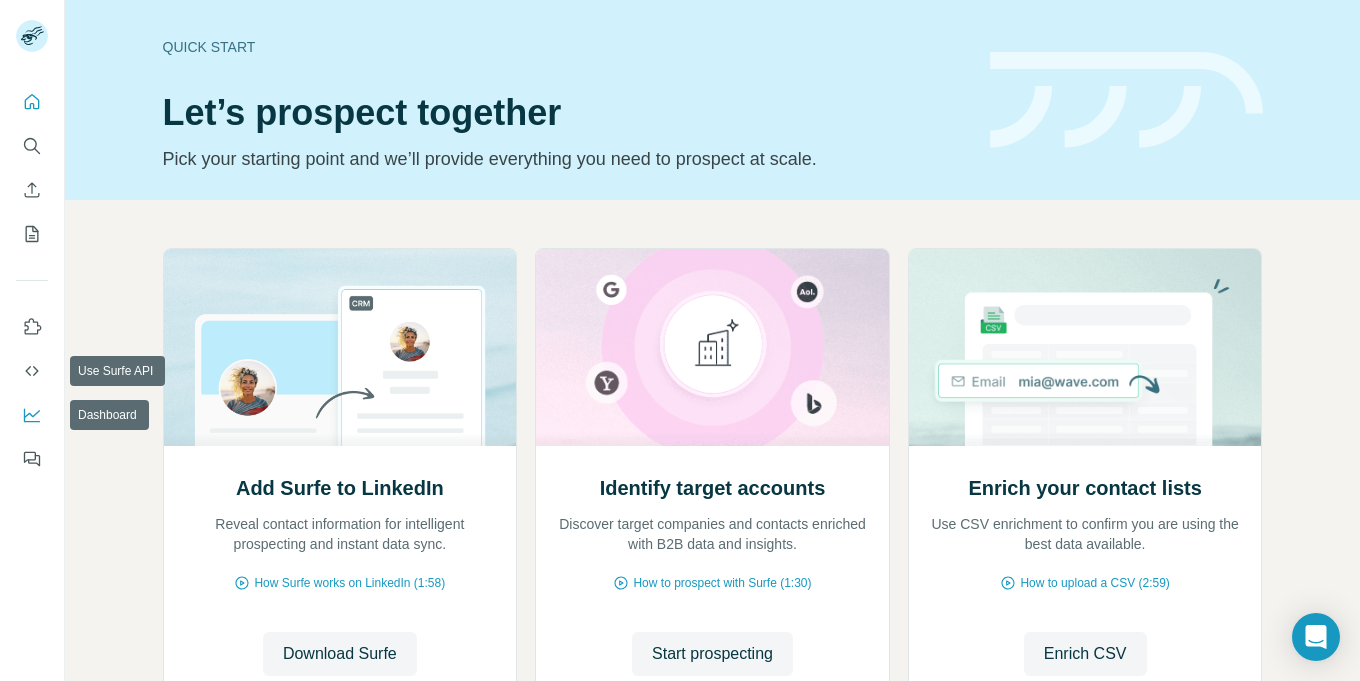 click 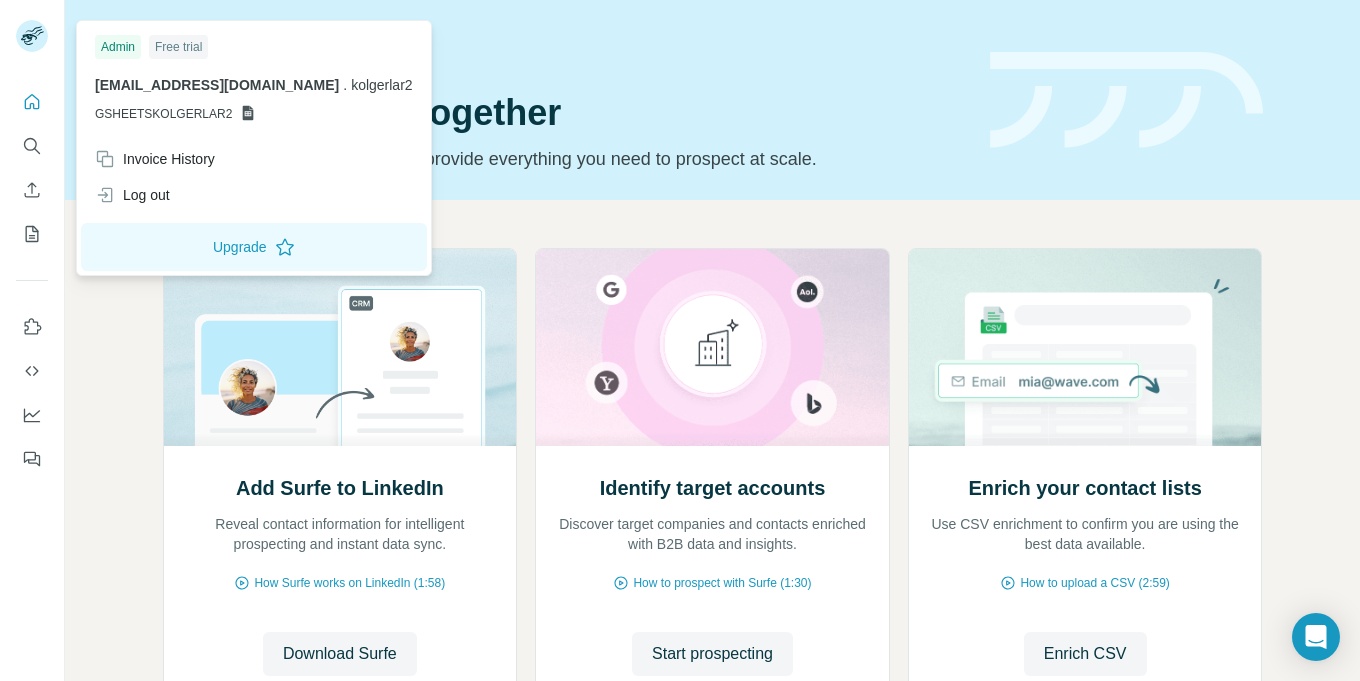 click 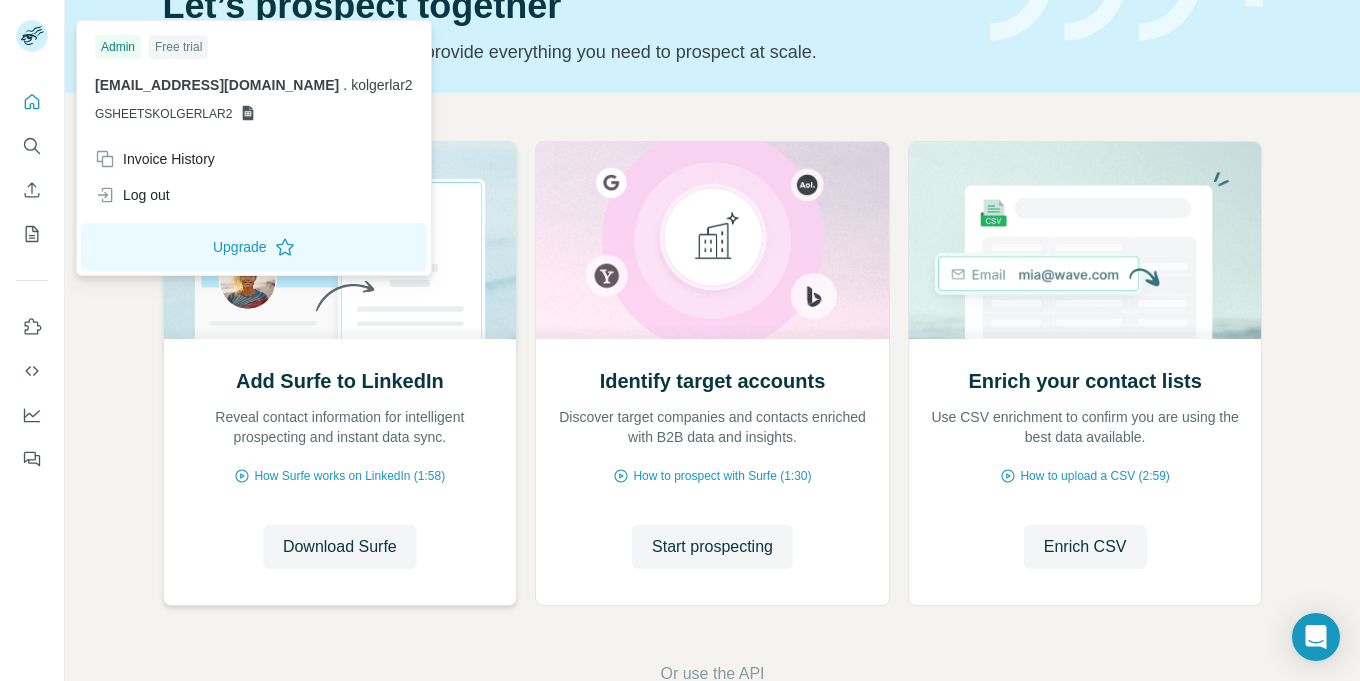scroll, scrollTop: 60, scrollLeft: 0, axis: vertical 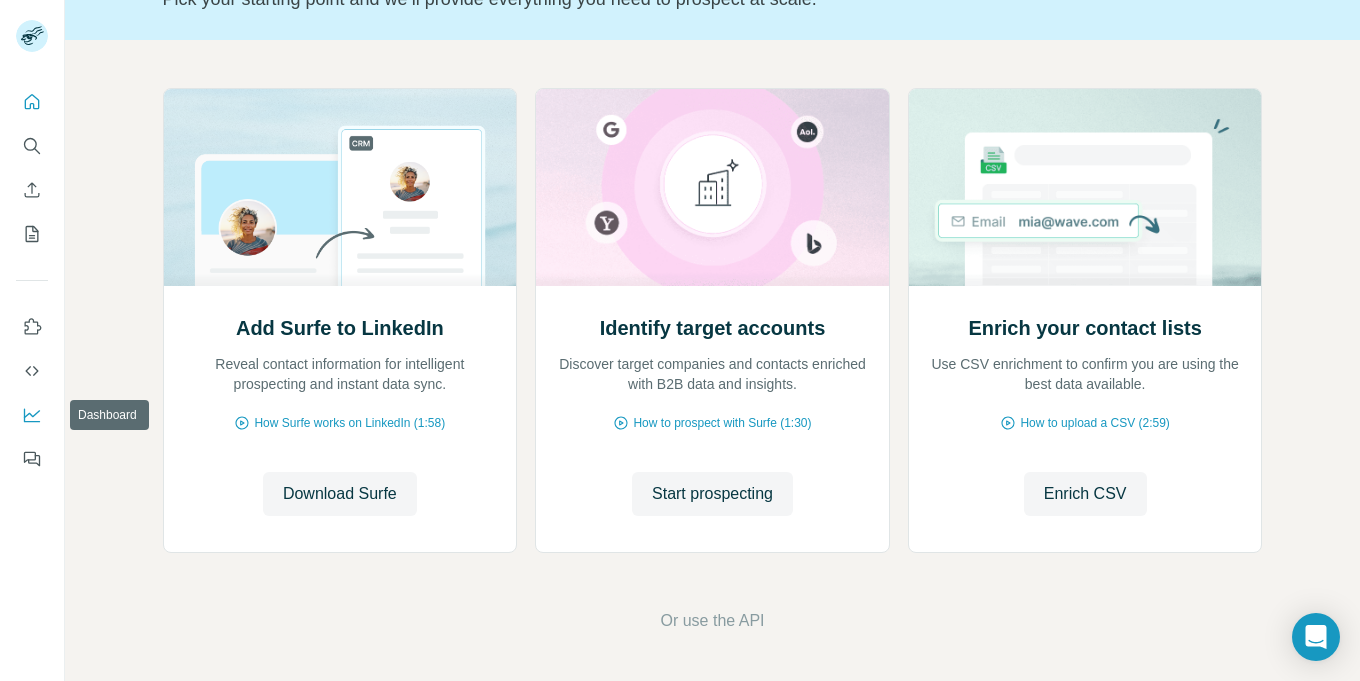 click at bounding box center [32, 415] 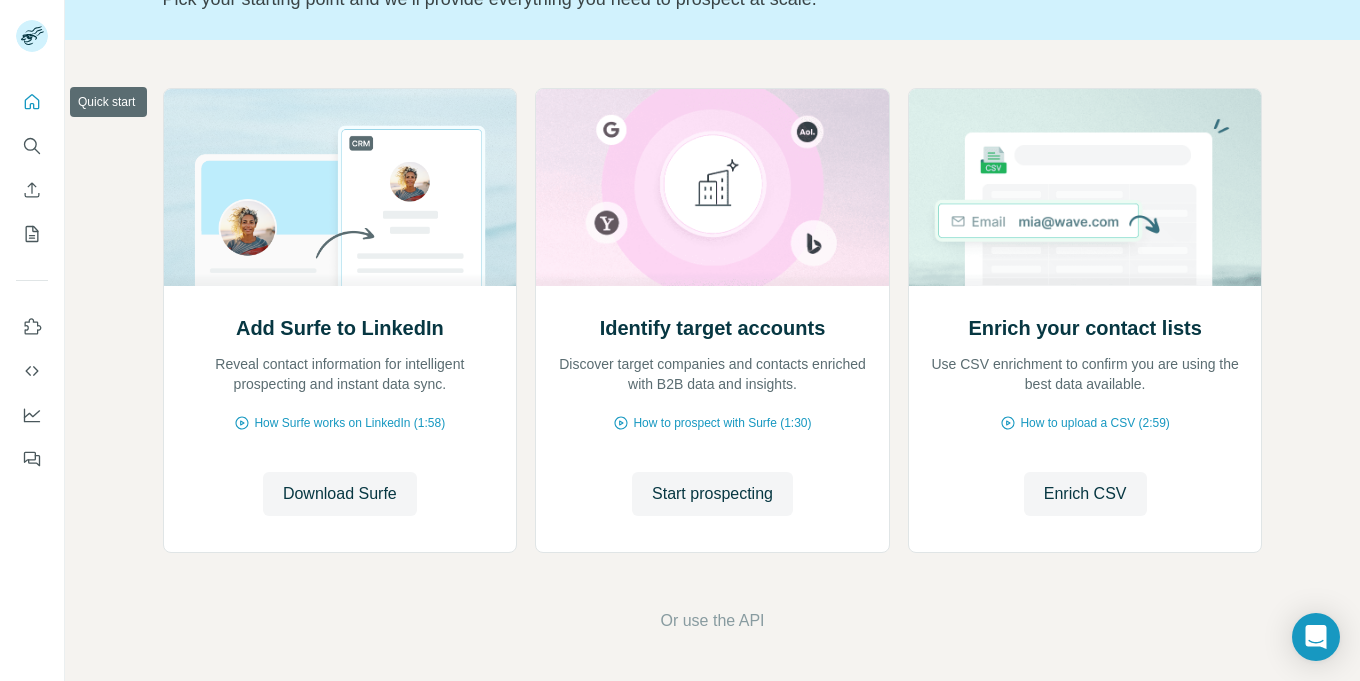 click at bounding box center (32, 102) 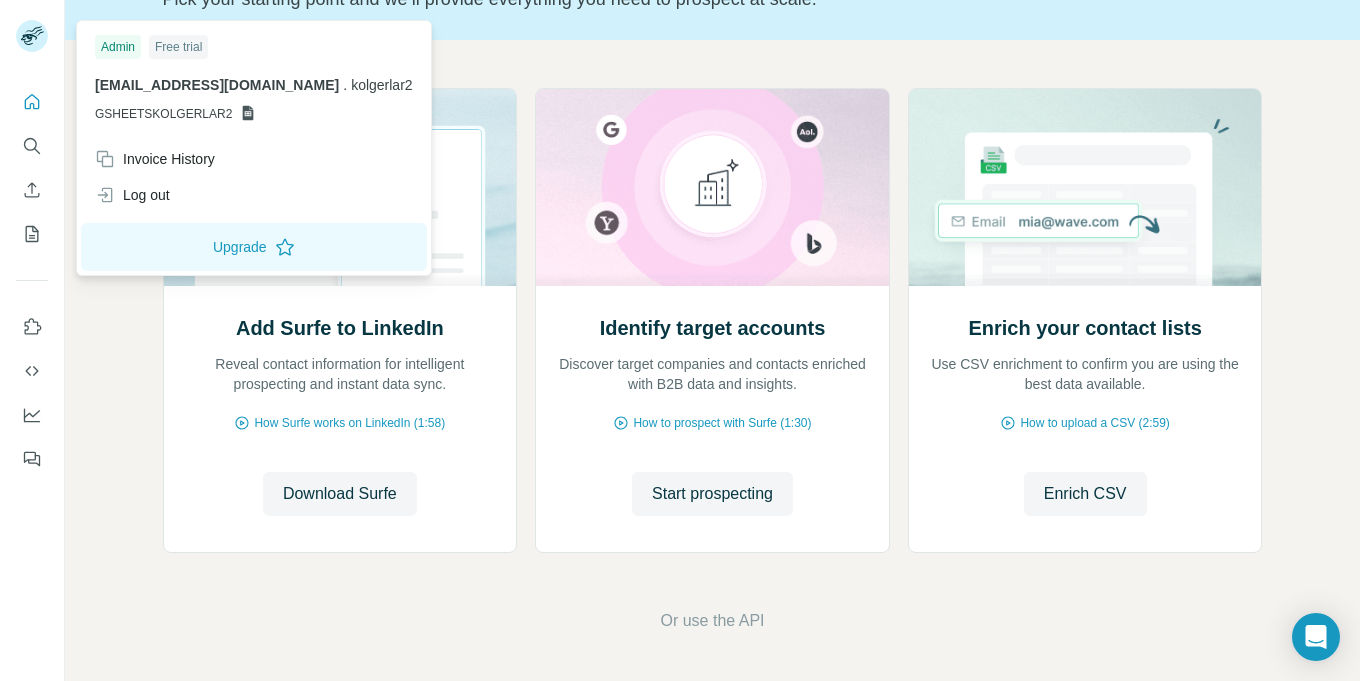 click at bounding box center (35, 39) 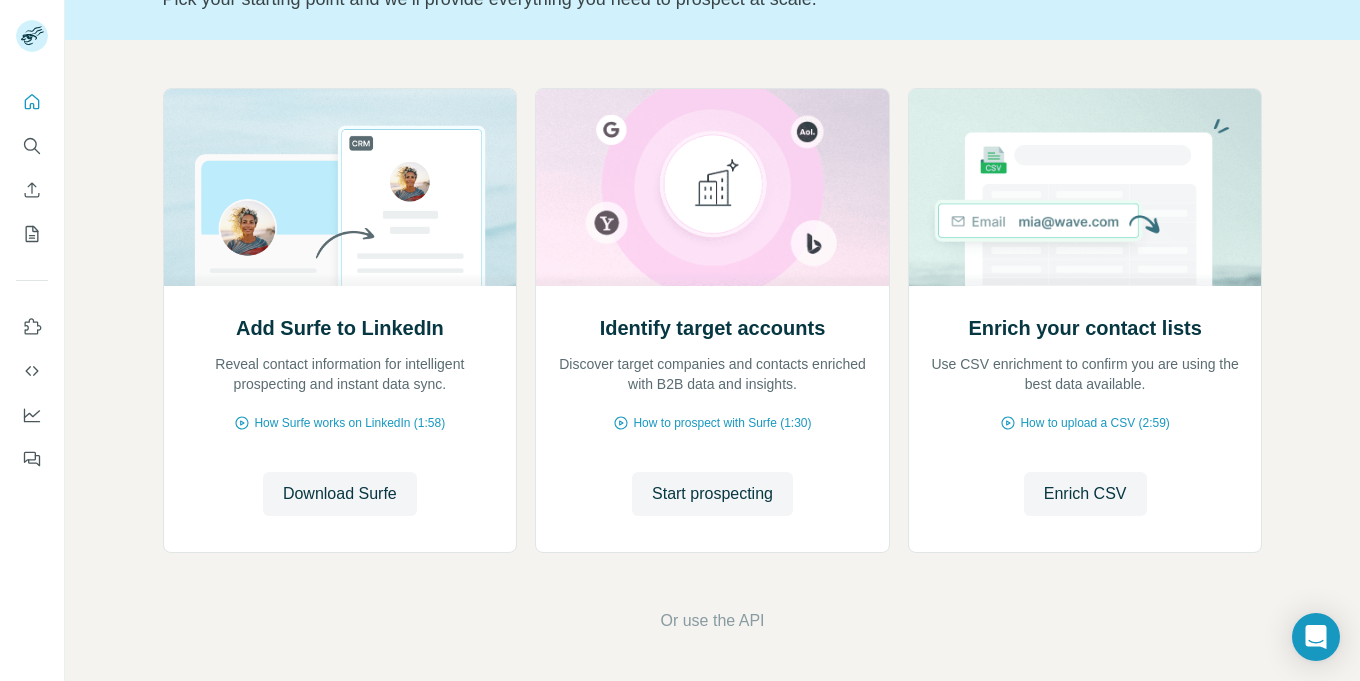 click 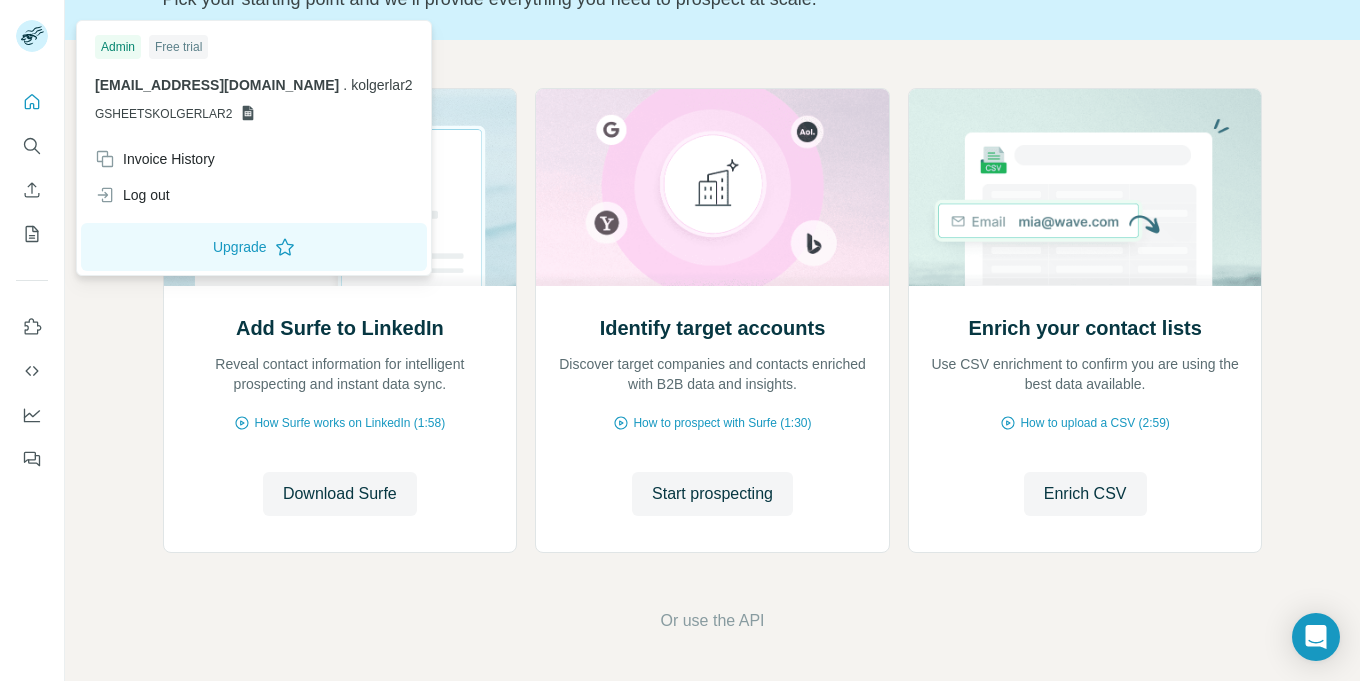 drag, startPoint x: 565, startPoint y: 69, endPoint x: 566, endPoint y: 85, distance: 16.03122 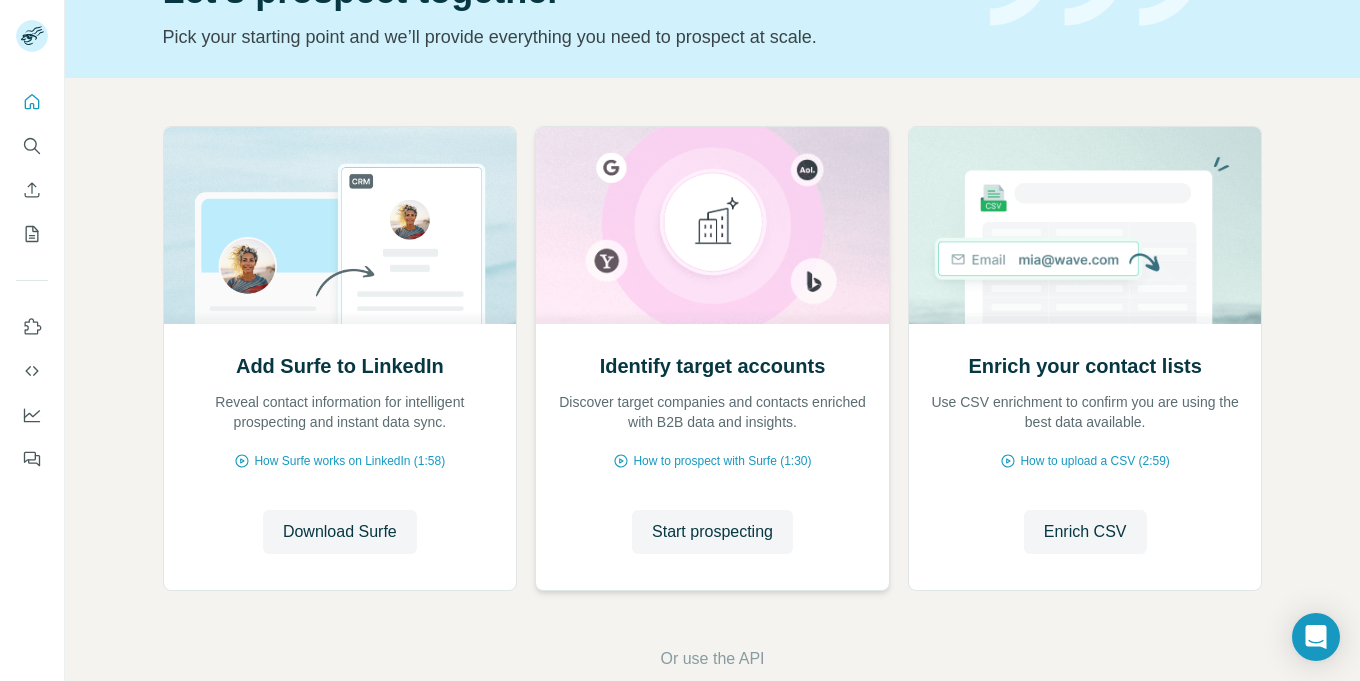 scroll, scrollTop: 160, scrollLeft: 0, axis: vertical 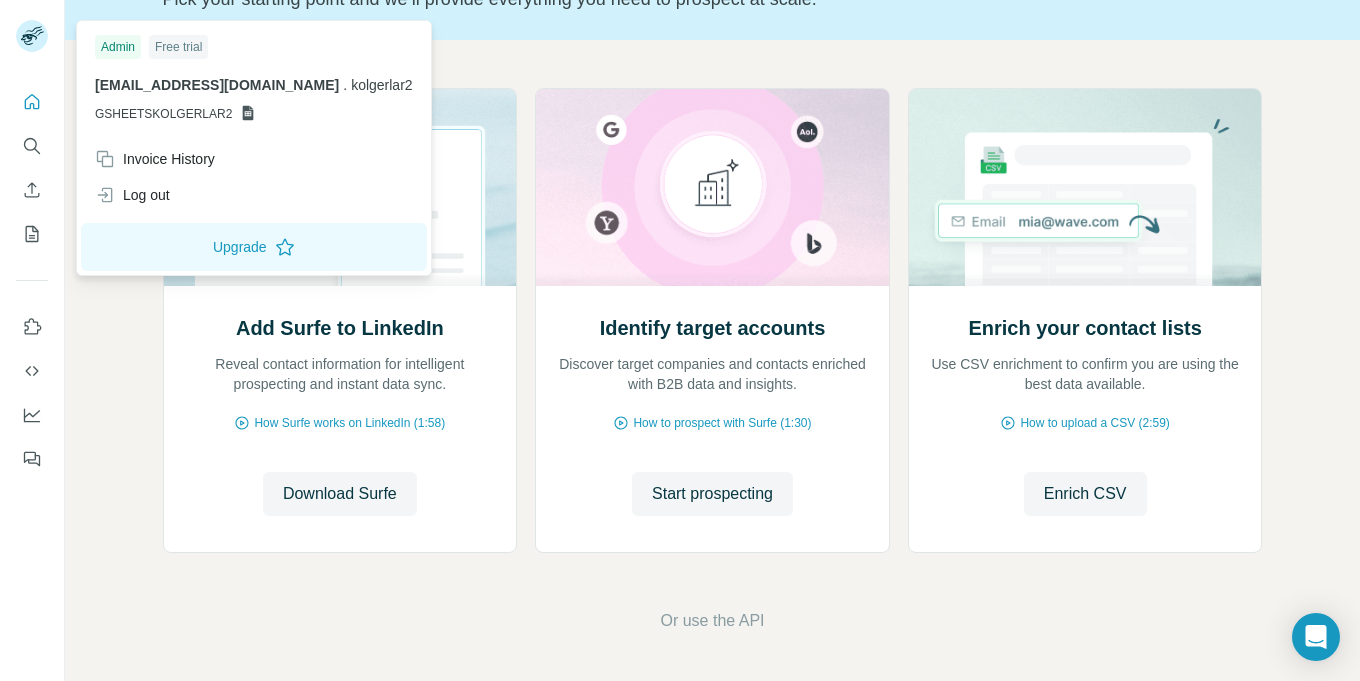 click on "Free trial" at bounding box center [178, 47] 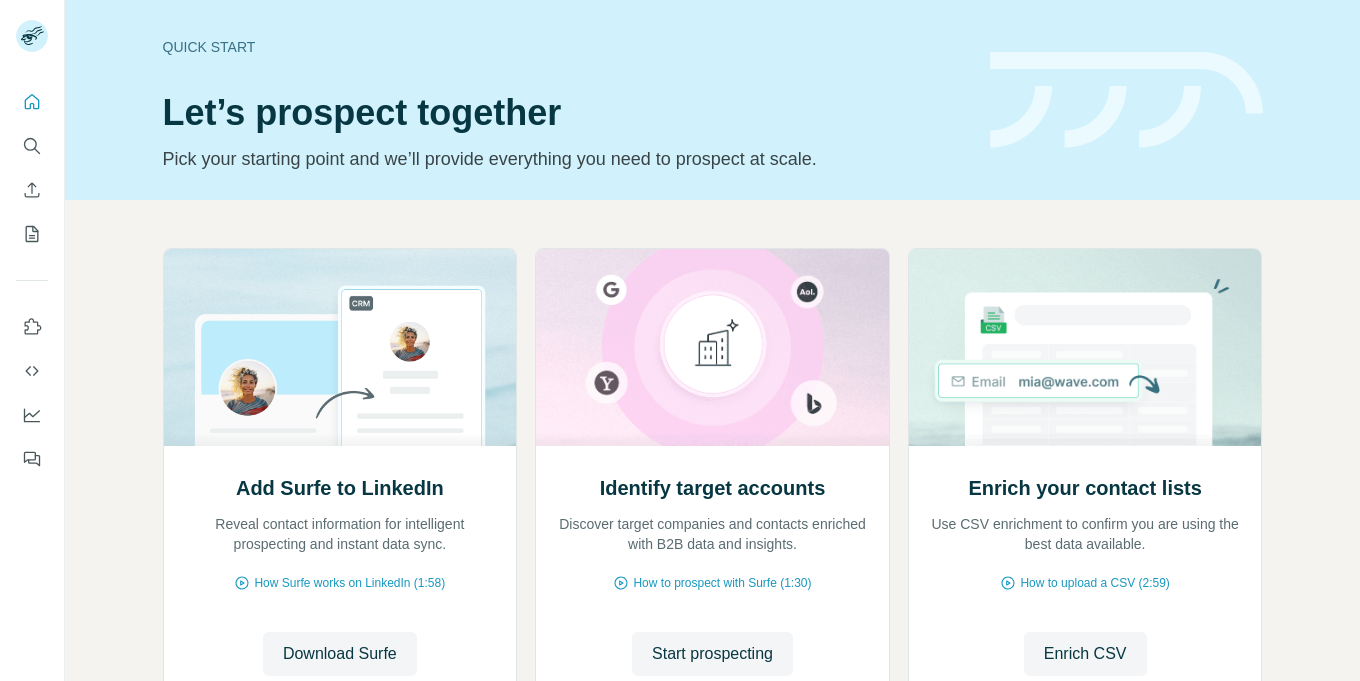 scroll, scrollTop: 0, scrollLeft: 0, axis: both 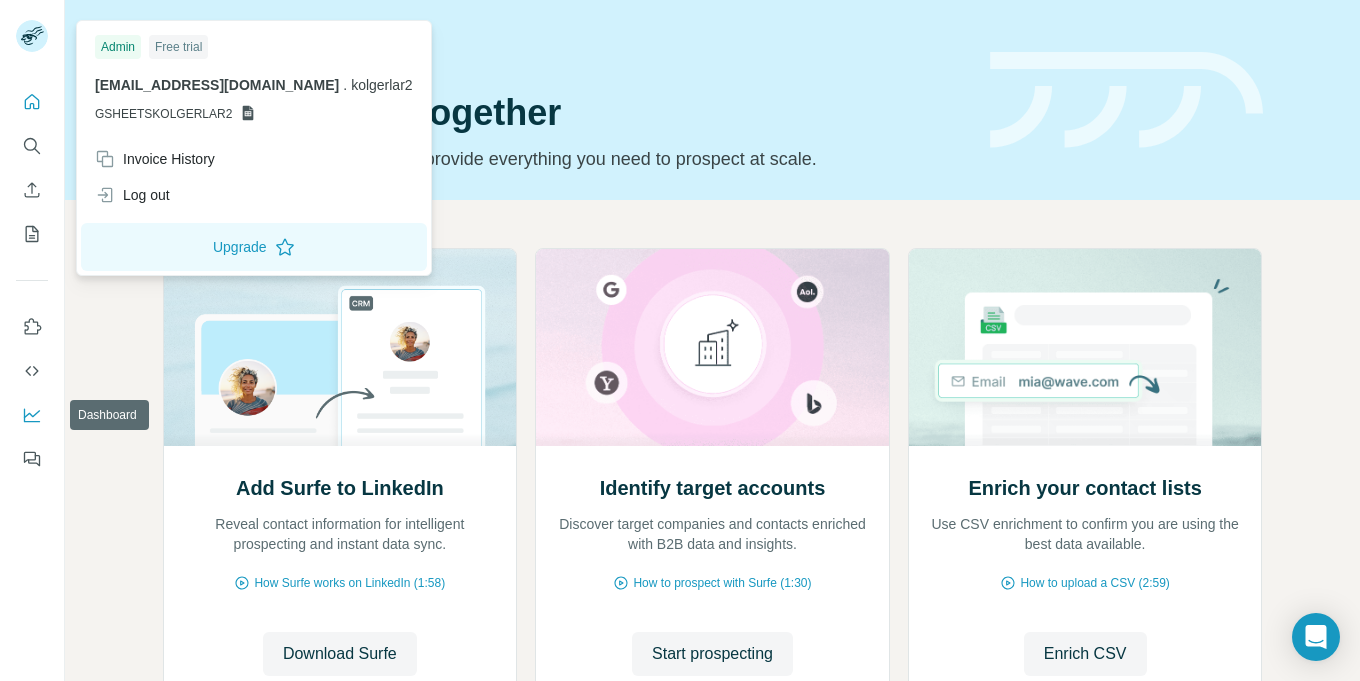 click at bounding box center [32, 274] 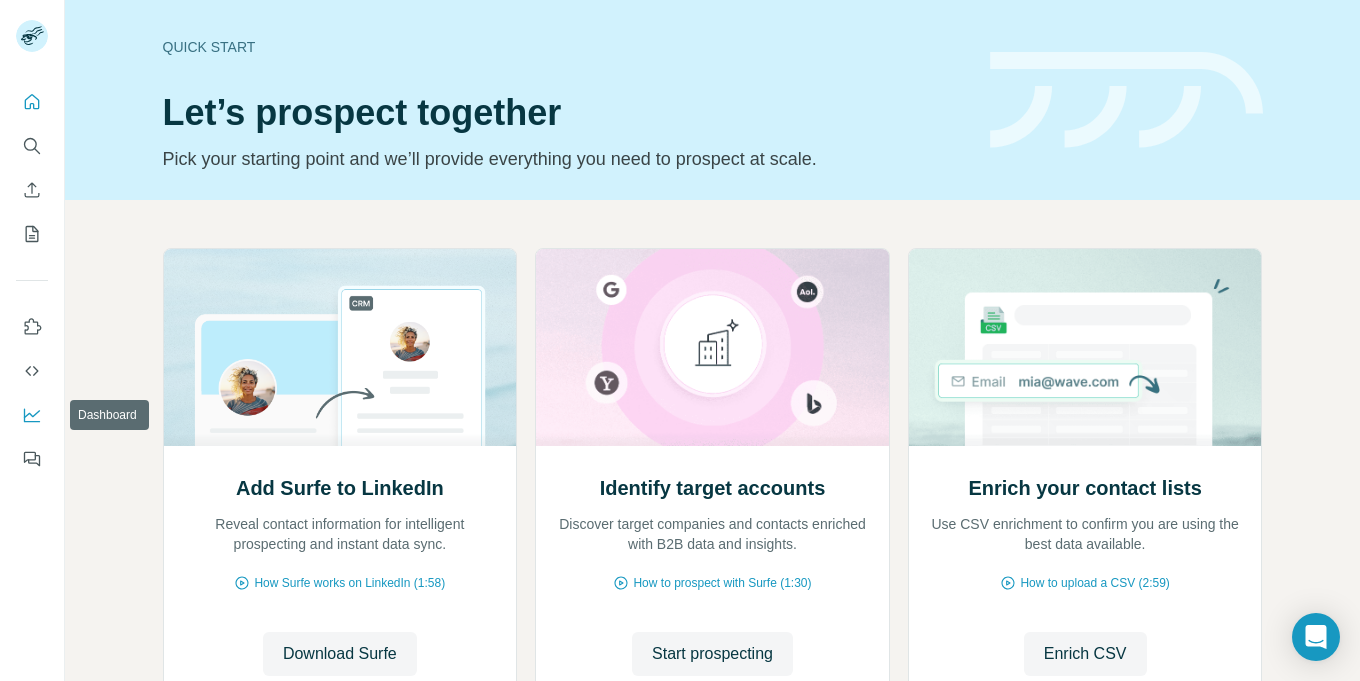 click at bounding box center [32, 415] 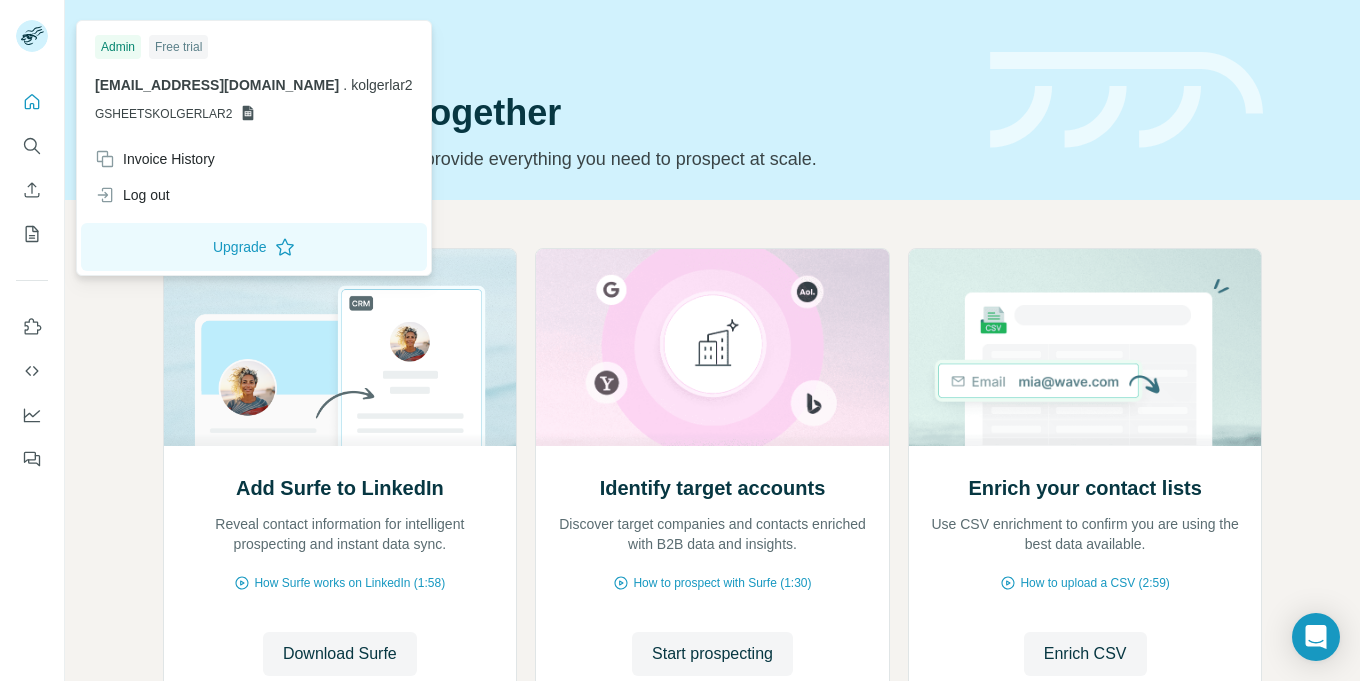 click 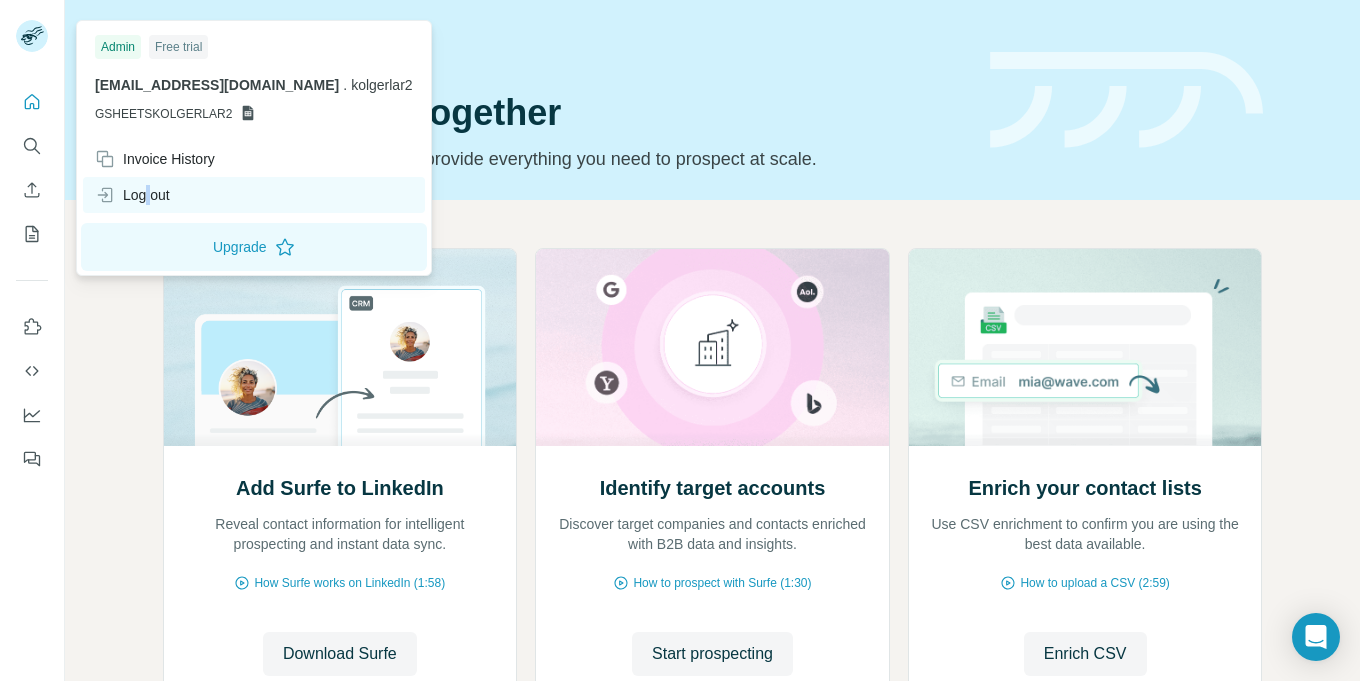 click on "Log out" at bounding box center (132, 195) 